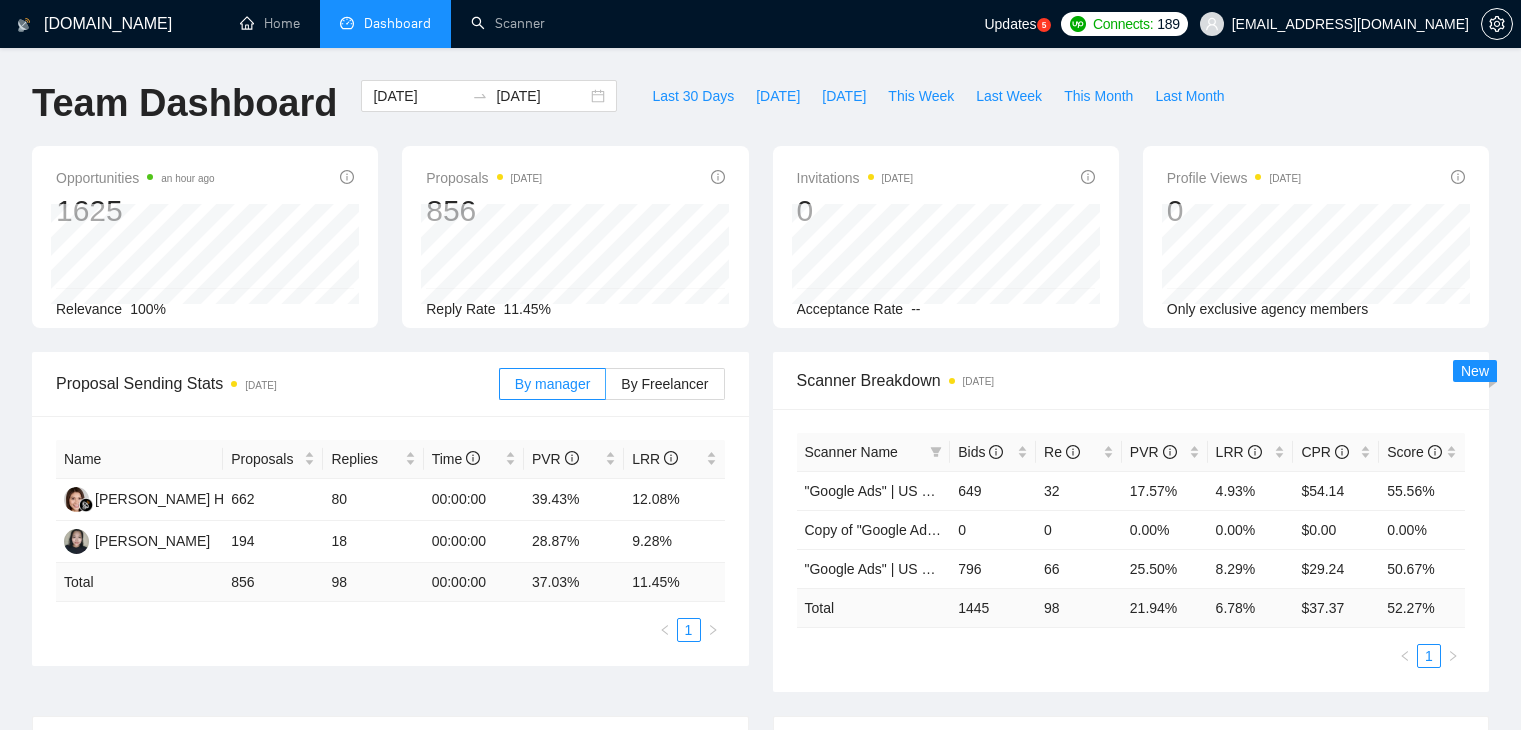 scroll, scrollTop: 0, scrollLeft: 0, axis: both 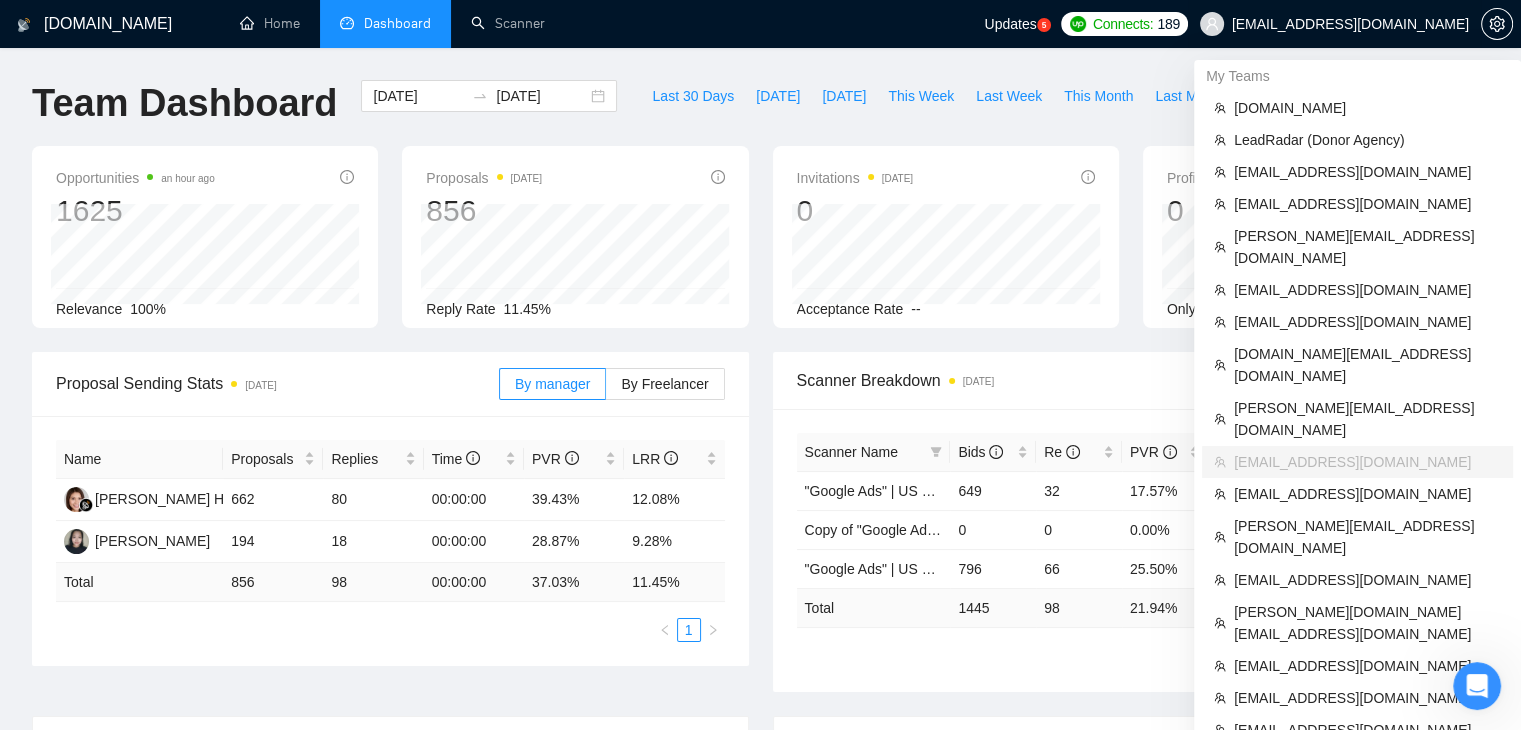 click on "[EMAIL_ADDRESS][DOMAIN_NAME]" at bounding box center [1350, 24] 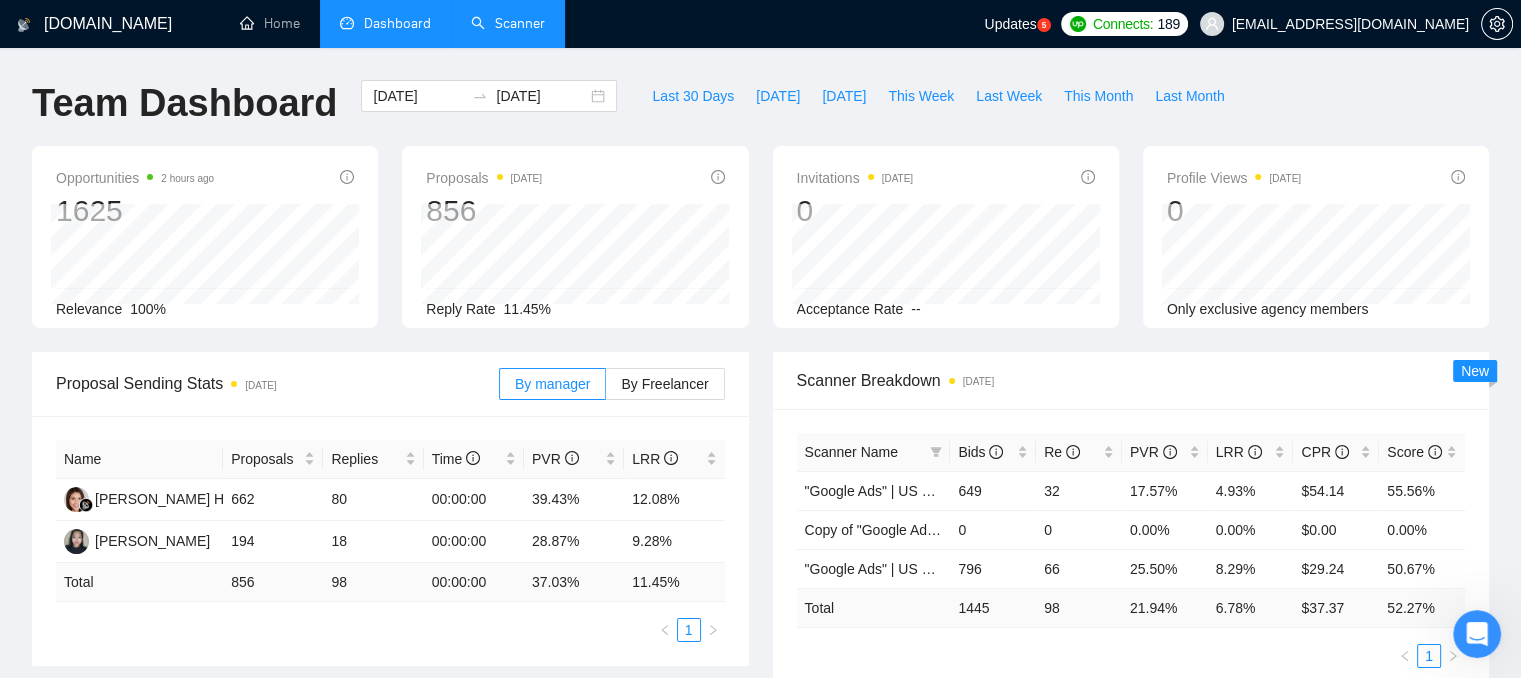 click on "Scanner" at bounding box center [508, 23] 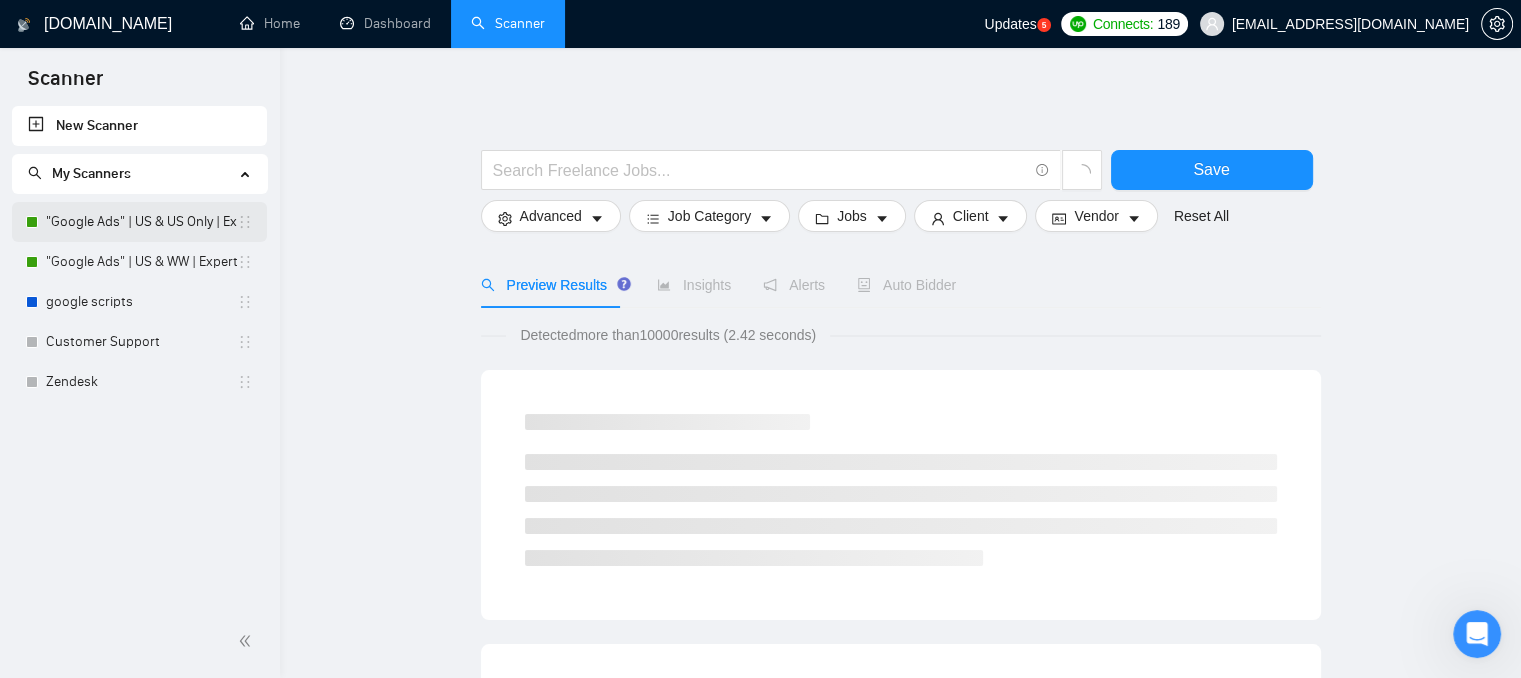 click on ""Google Ads" | US & US Only | Expert" at bounding box center [141, 222] 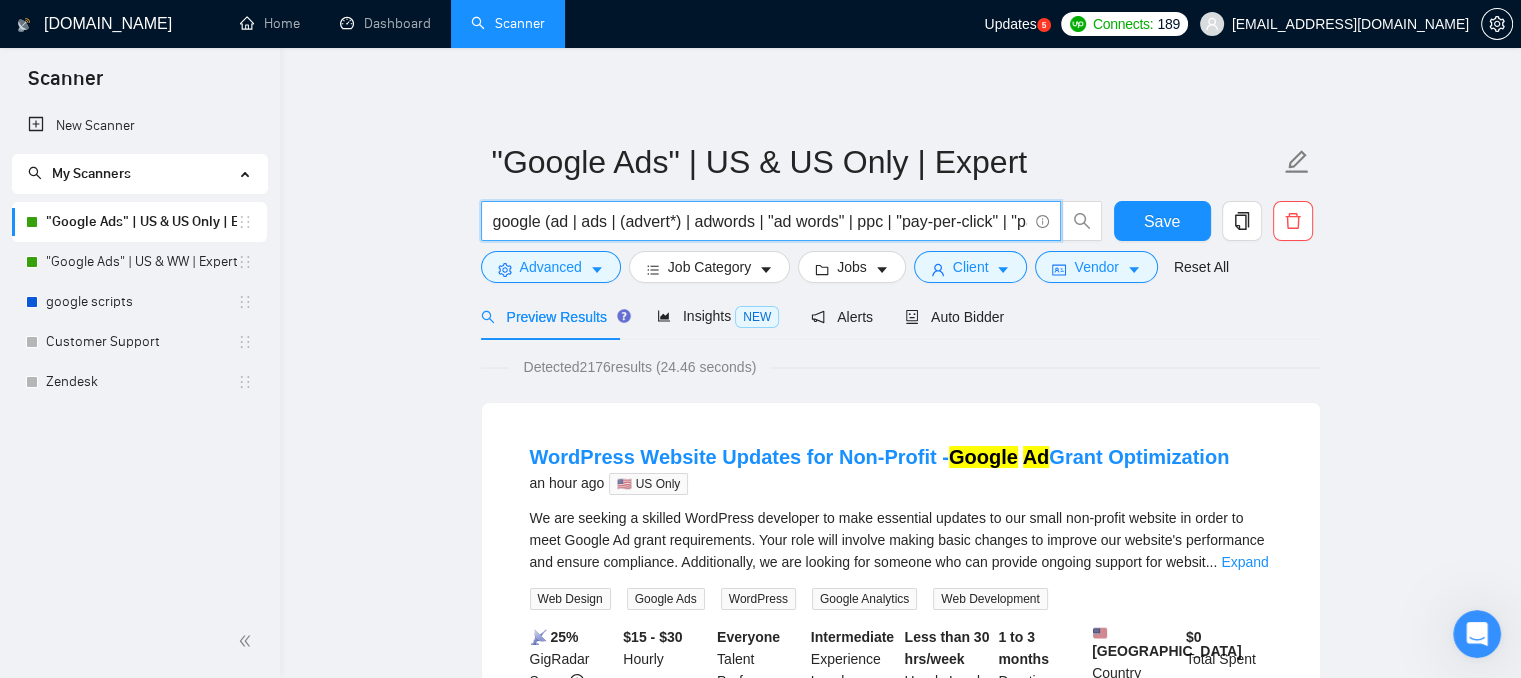 drag, startPoint x: 492, startPoint y: 221, endPoint x: 953, endPoint y: 209, distance: 461.15616 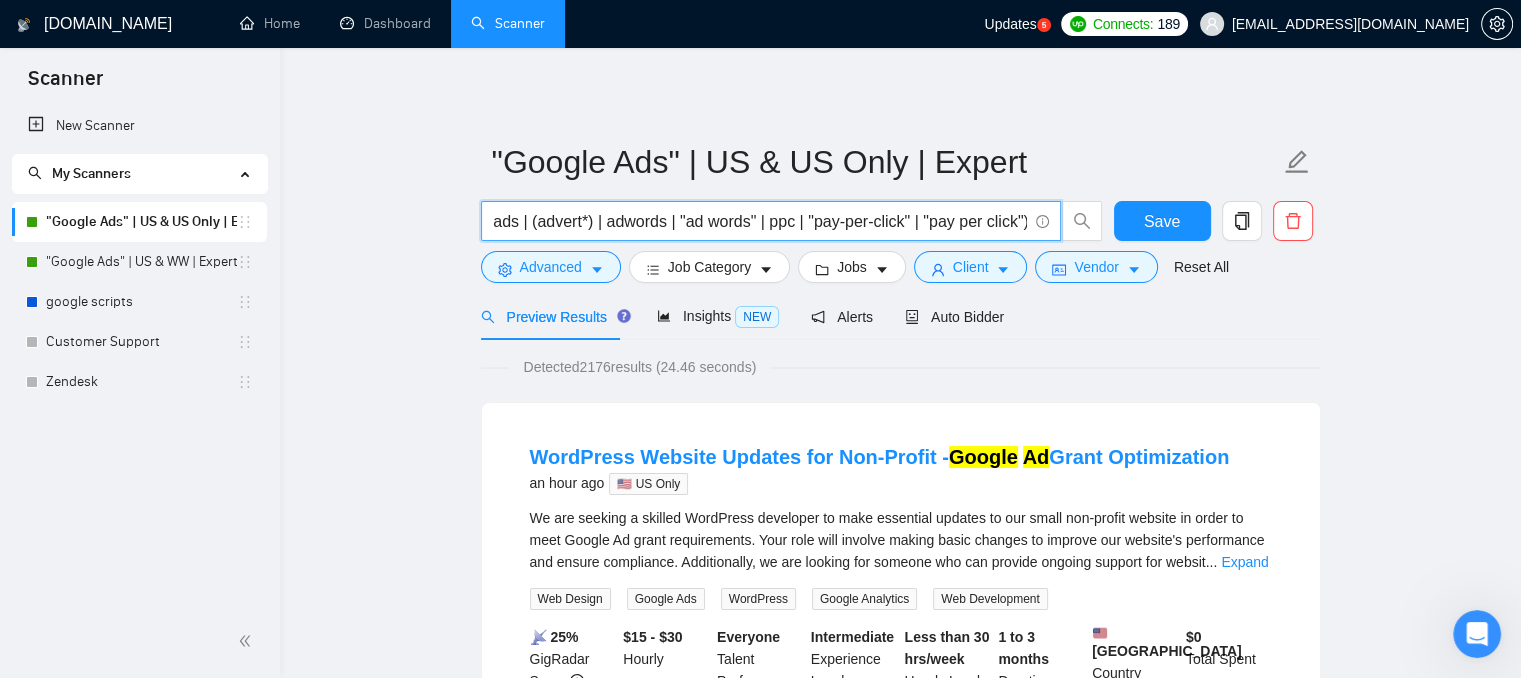 scroll, scrollTop: 0, scrollLeft: 0, axis: both 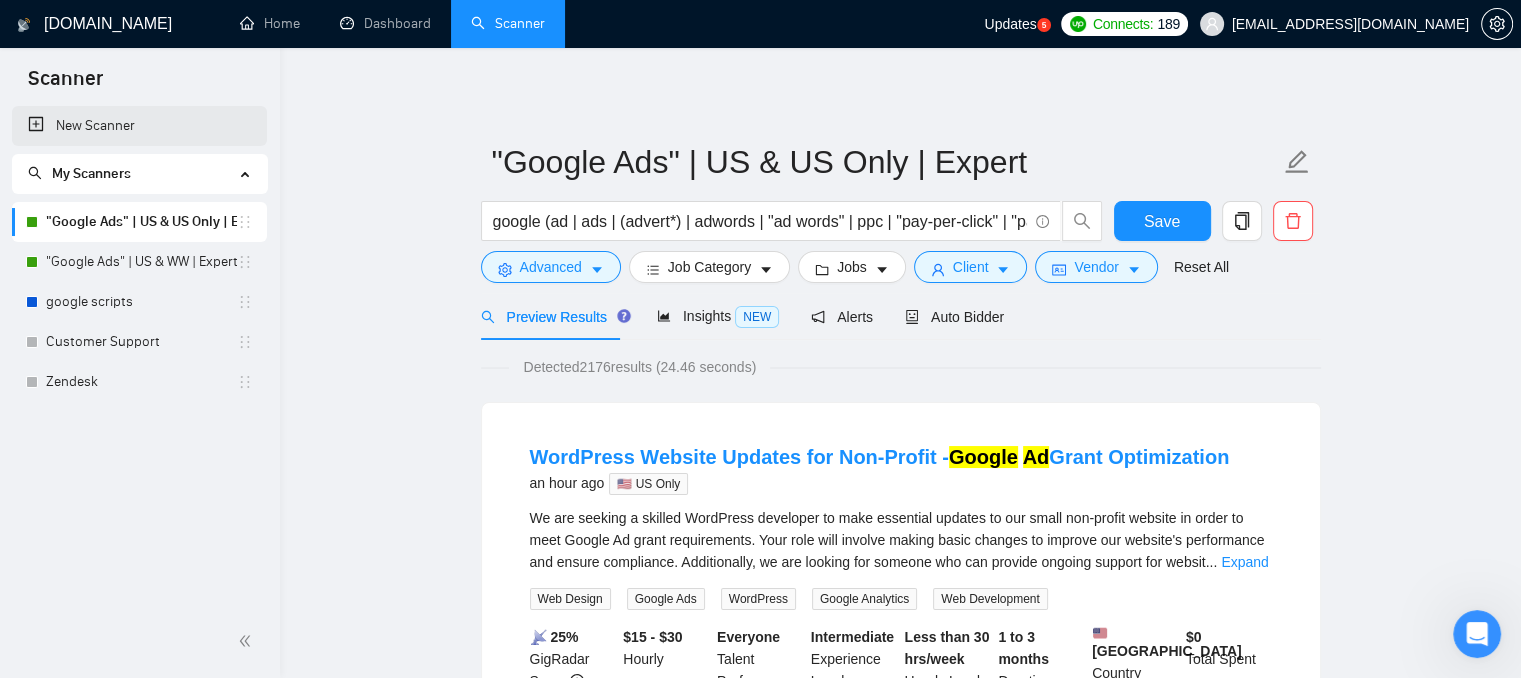 click on "New Scanner" at bounding box center (139, 126) 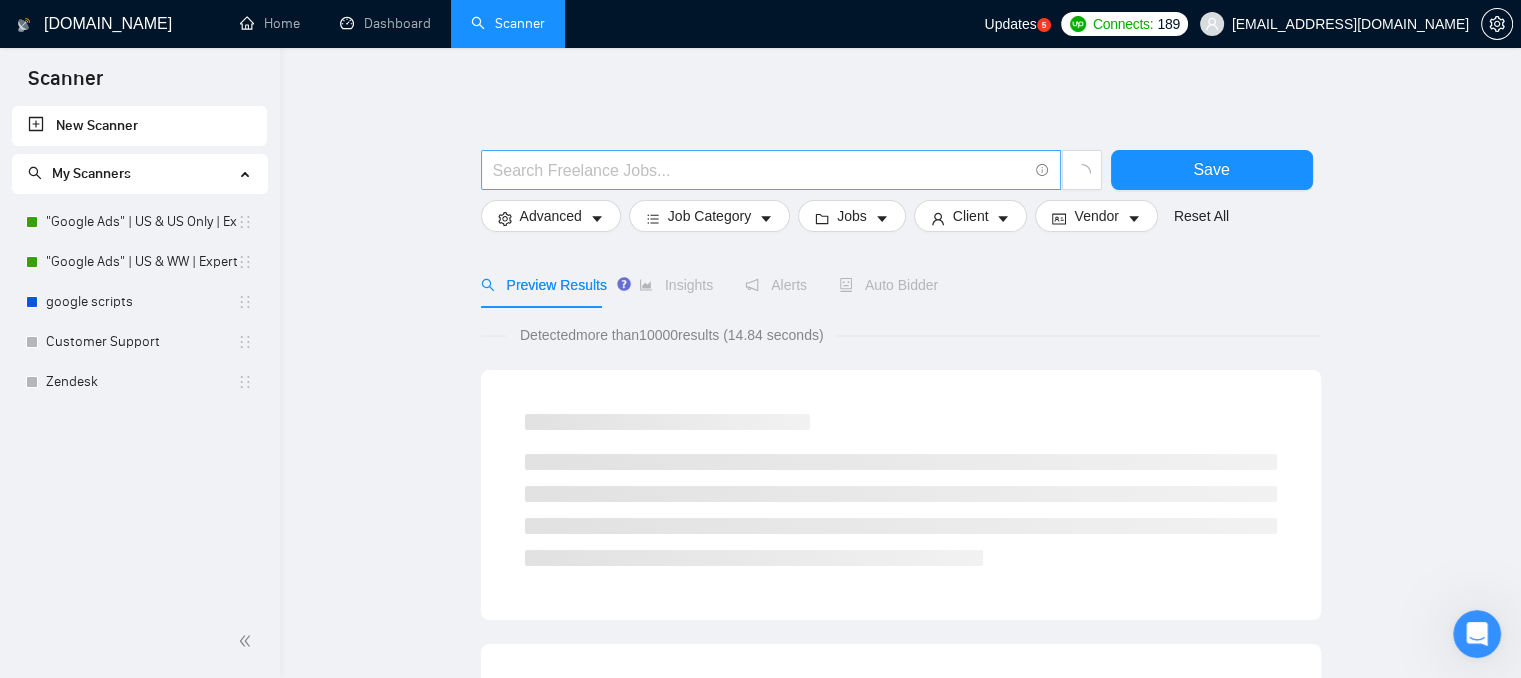 click at bounding box center [760, 170] 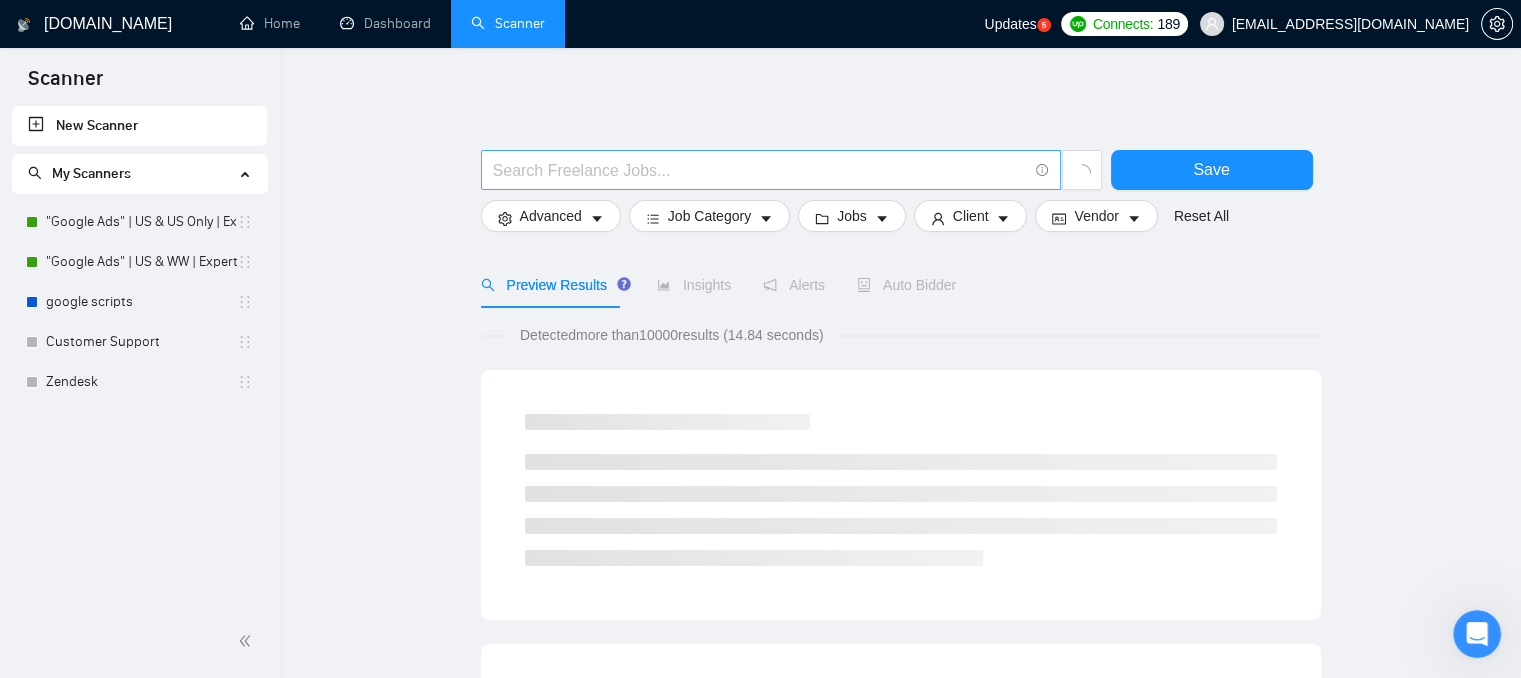 click at bounding box center [760, 170] 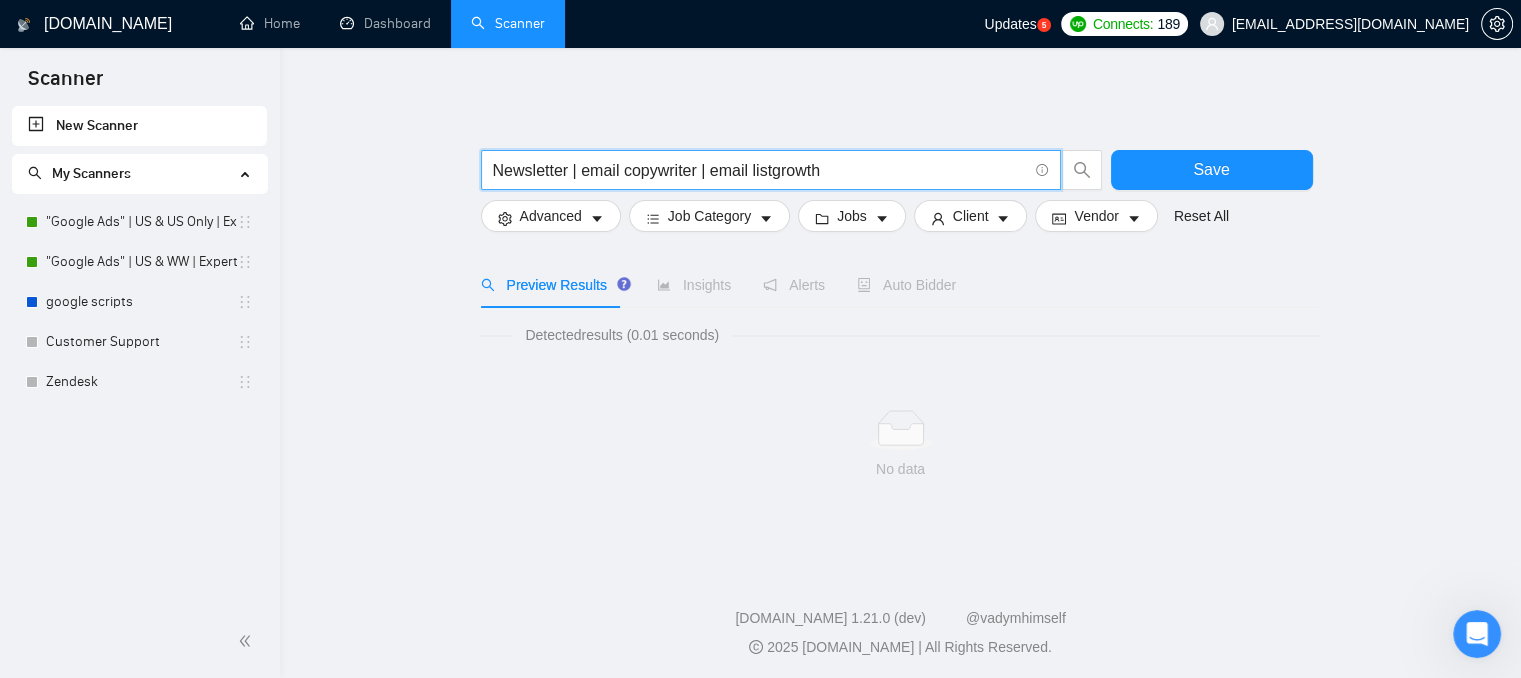 click on "Newsletter | email copywriter | email listgrowth" at bounding box center [760, 170] 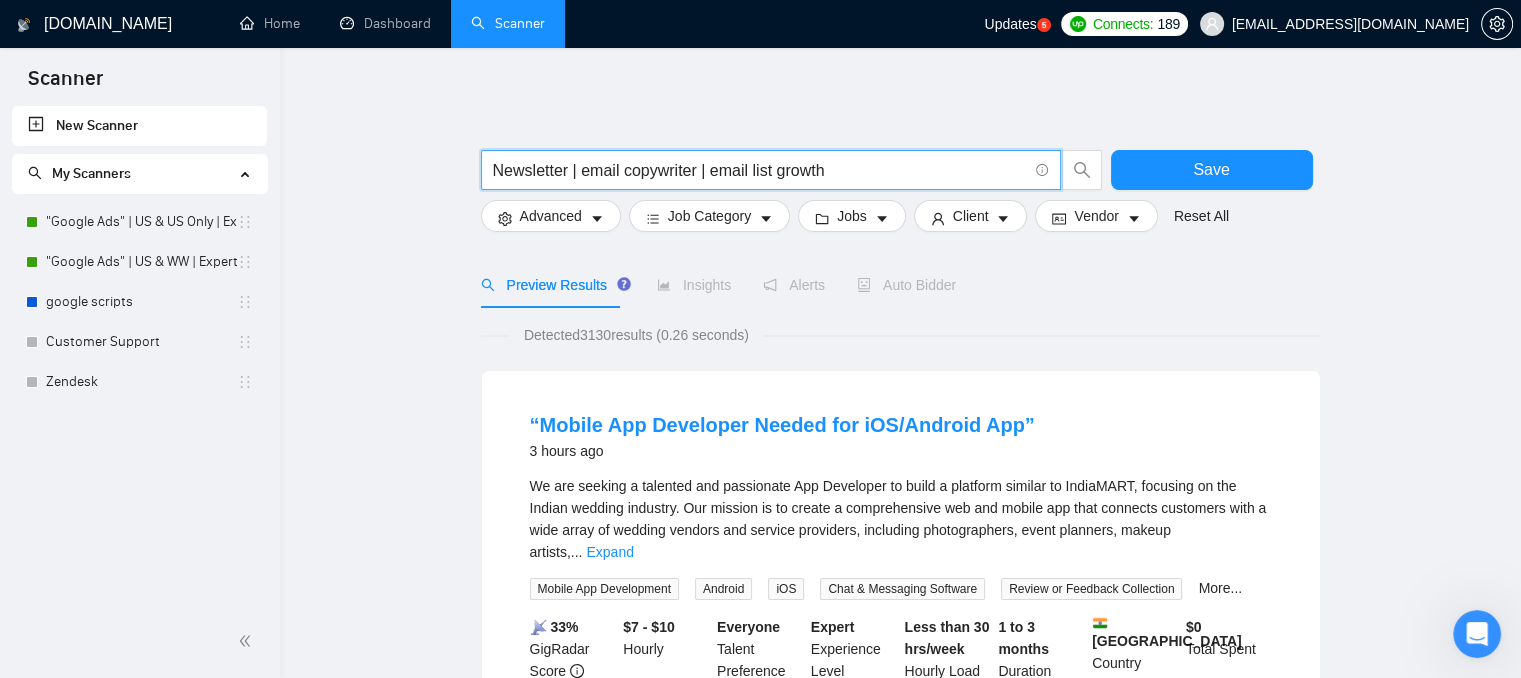 click on "Newsletter | email copywriter | email list growth" at bounding box center (760, 170) 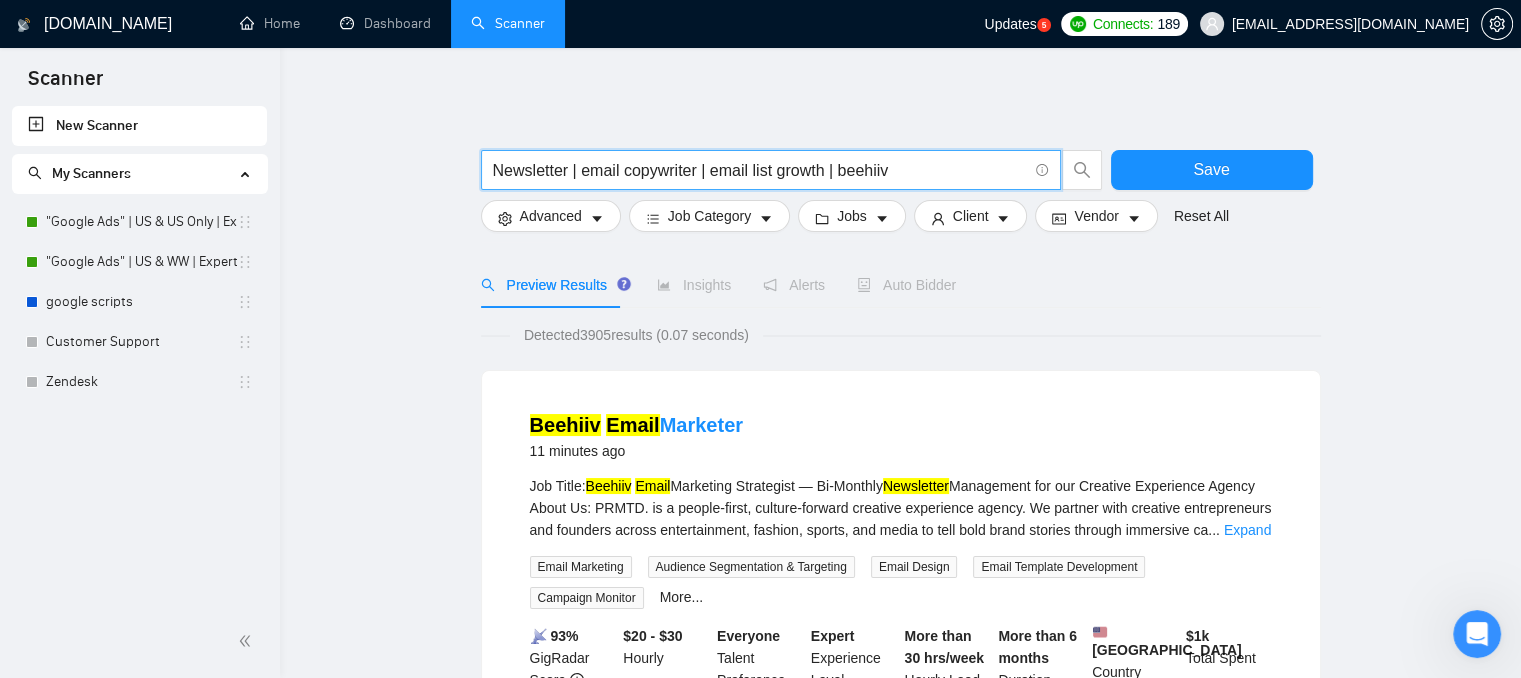 click on "Newsletter | email copywriter | email list growth | beehiiv" at bounding box center [760, 170] 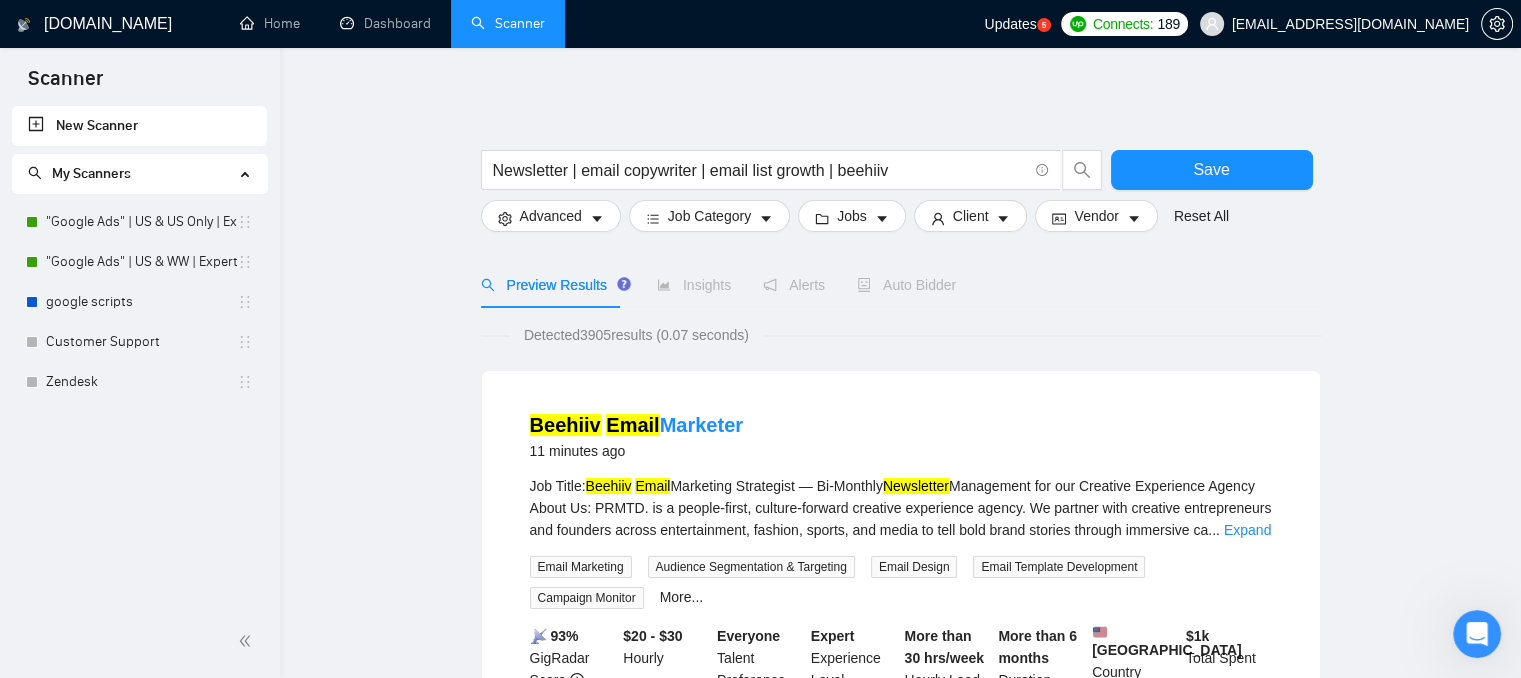 drag, startPoint x: 583, startPoint y: 337, endPoint x: 615, endPoint y: 337, distance: 32 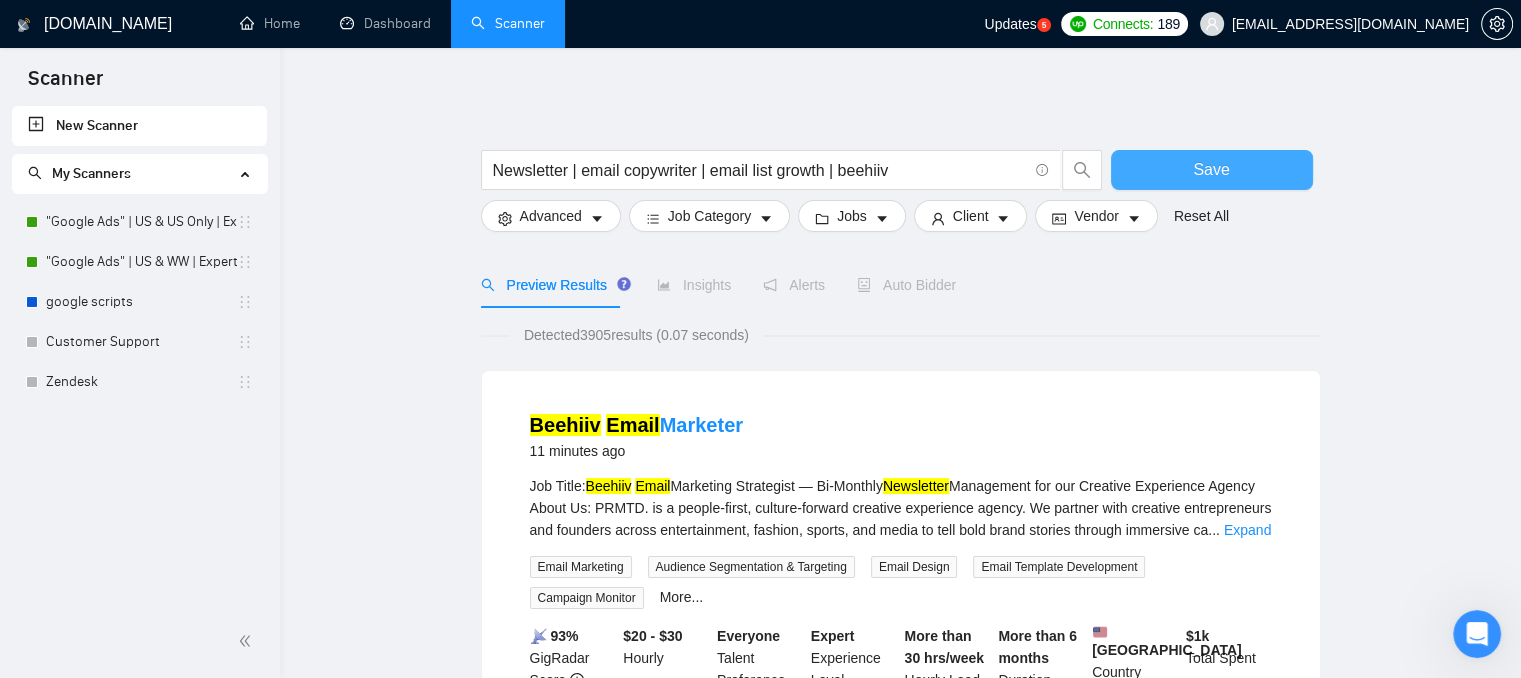 click on "Save" at bounding box center [1212, 170] 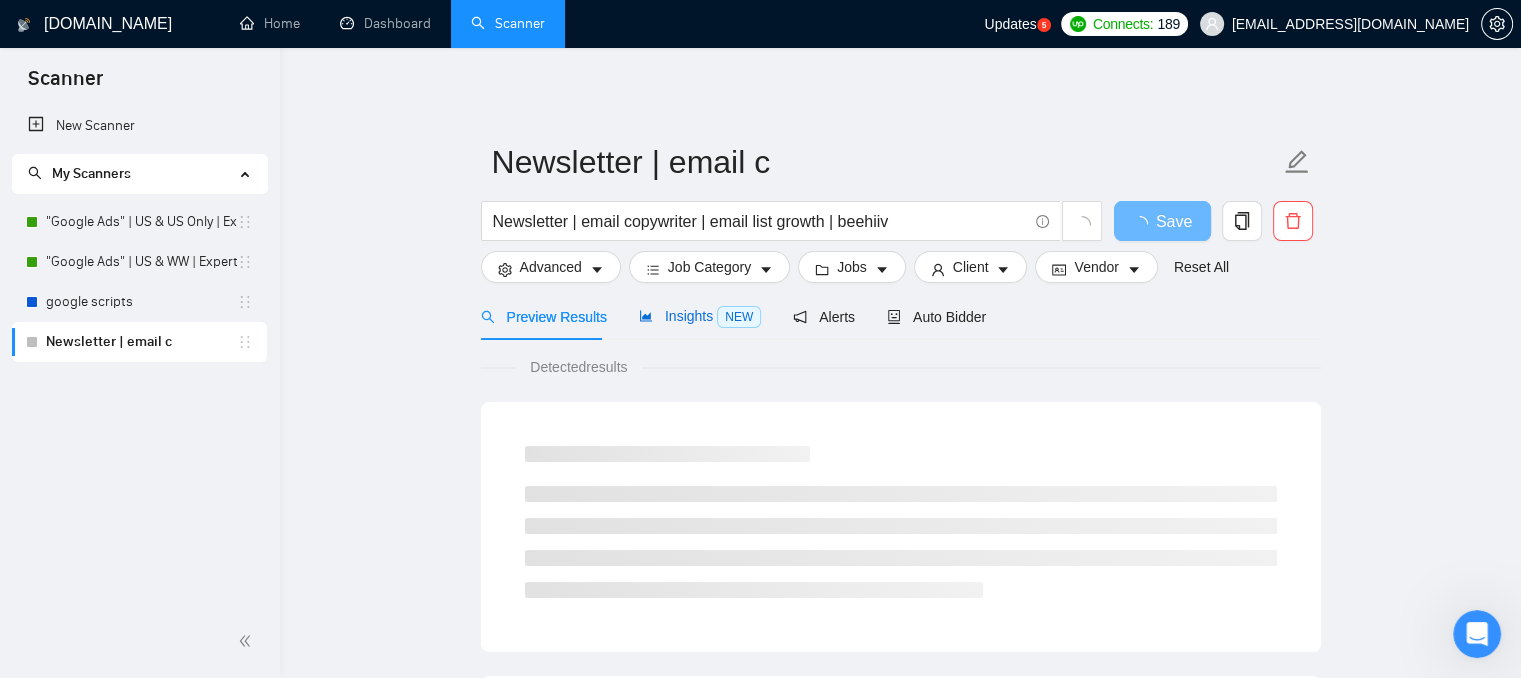 click on "Insights NEW" at bounding box center [700, 316] 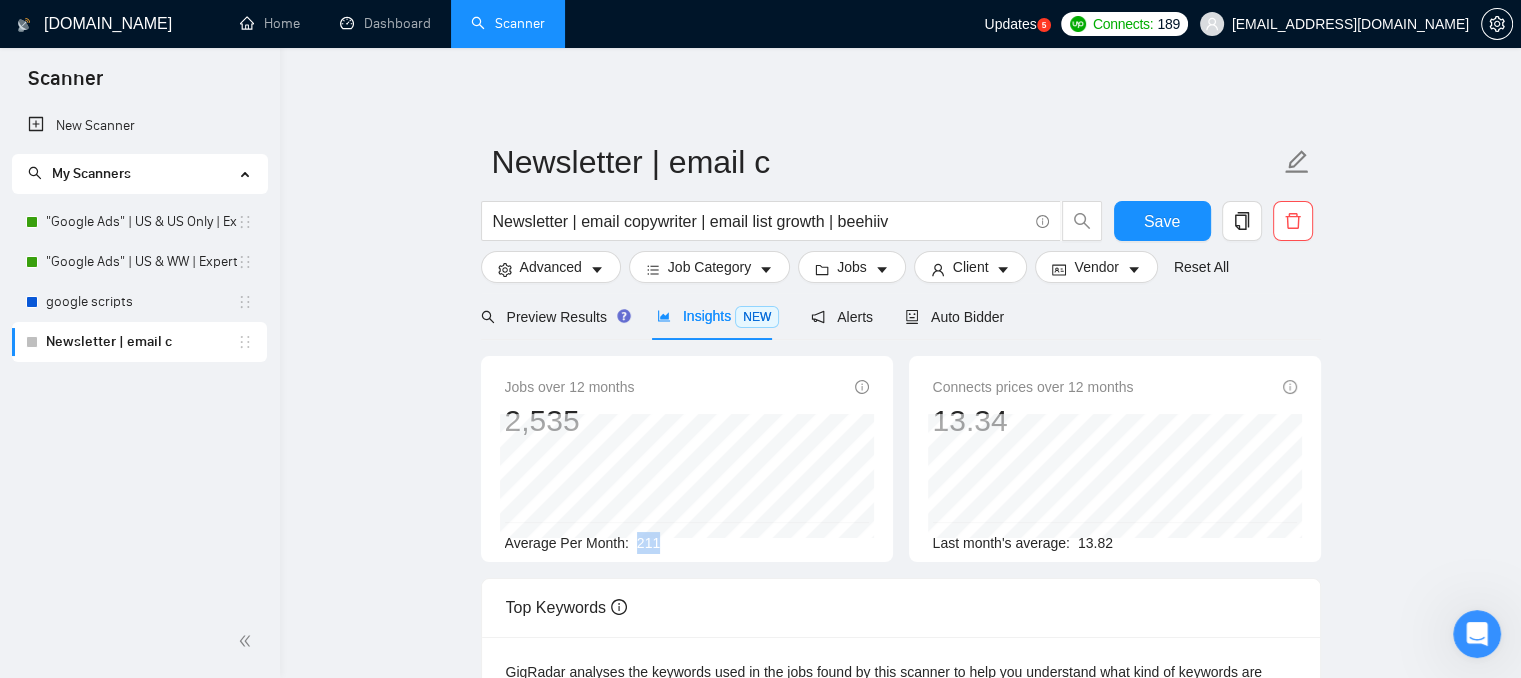 drag, startPoint x: 634, startPoint y: 539, endPoint x: 659, endPoint y: 543, distance: 25.317978 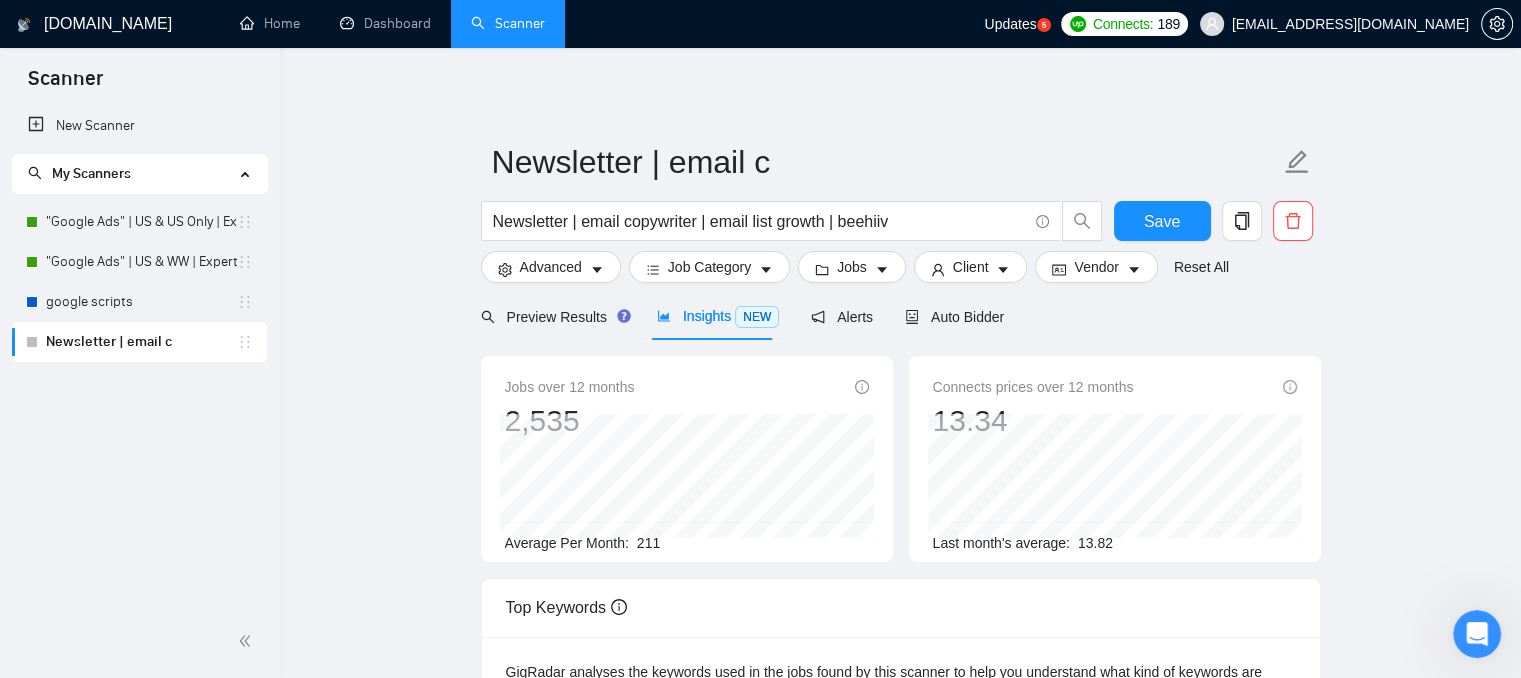click on "13.82" at bounding box center (1095, 543) 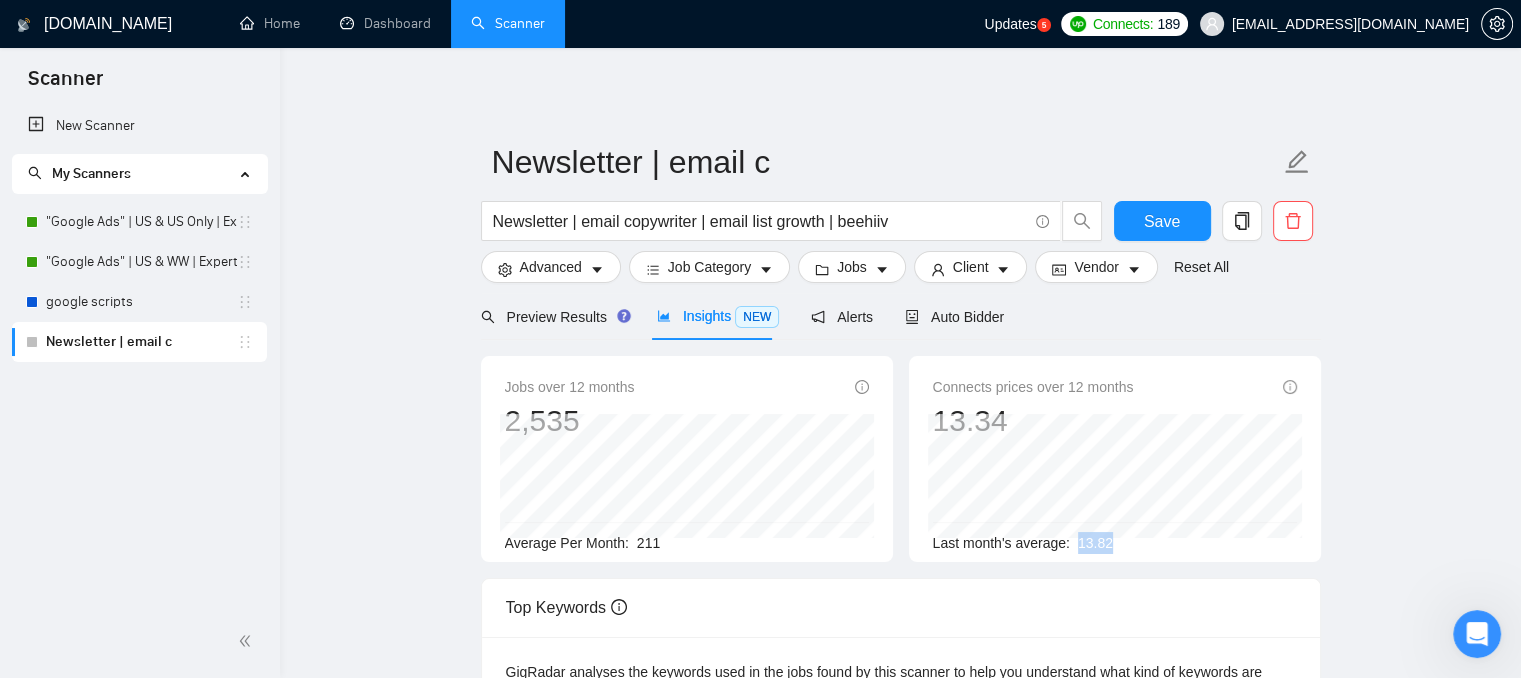 click on "13.82" at bounding box center (1095, 543) 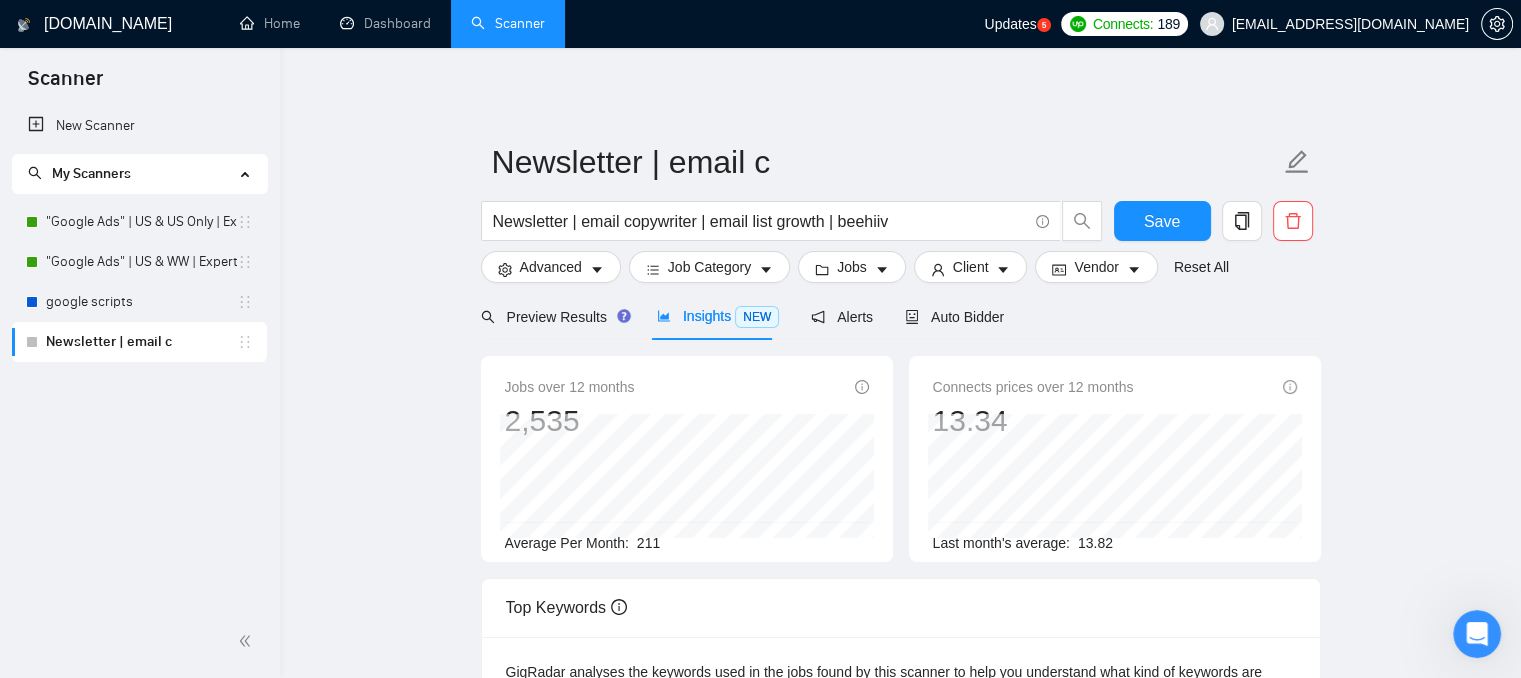 click on "Jobs over 12 months 2,535
[DATE] 276 Average Per Month: 211" at bounding box center (687, 459) 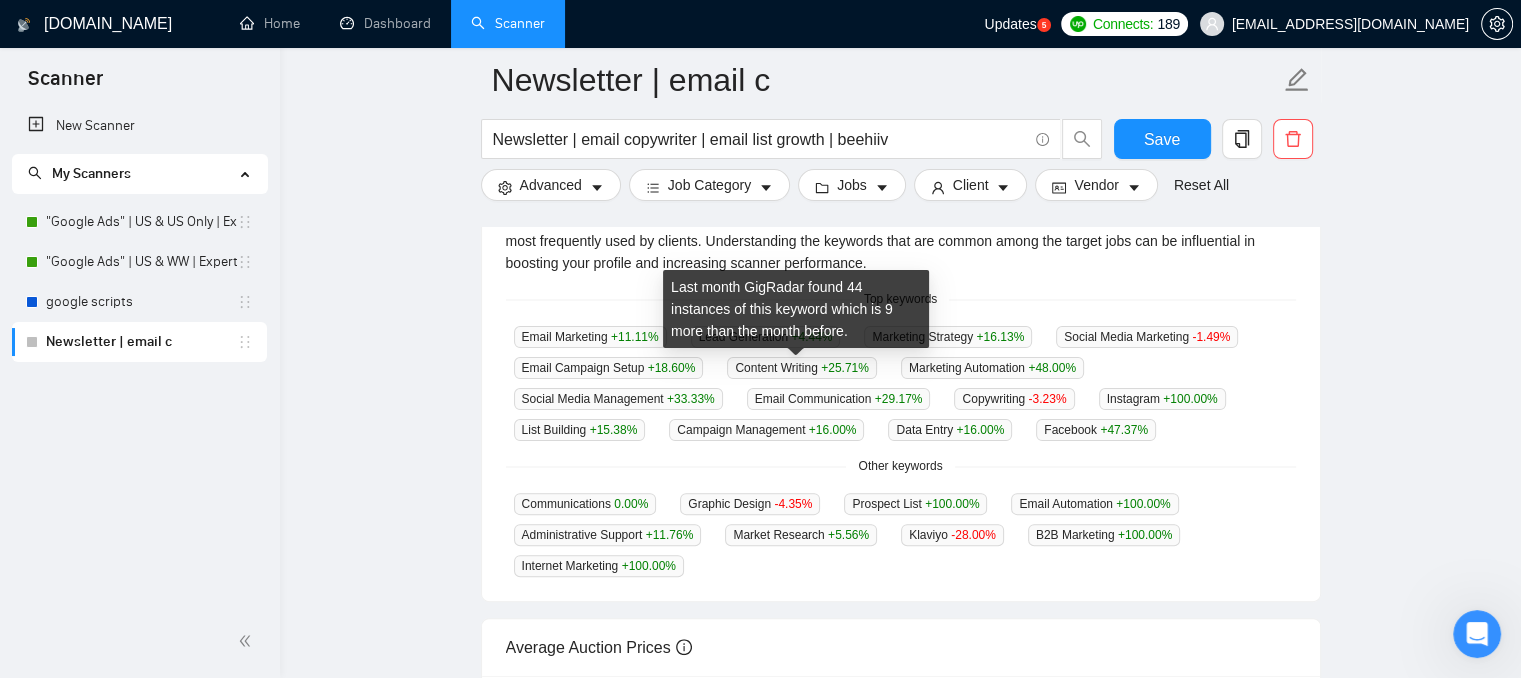 scroll, scrollTop: 467, scrollLeft: 0, axis: vertical 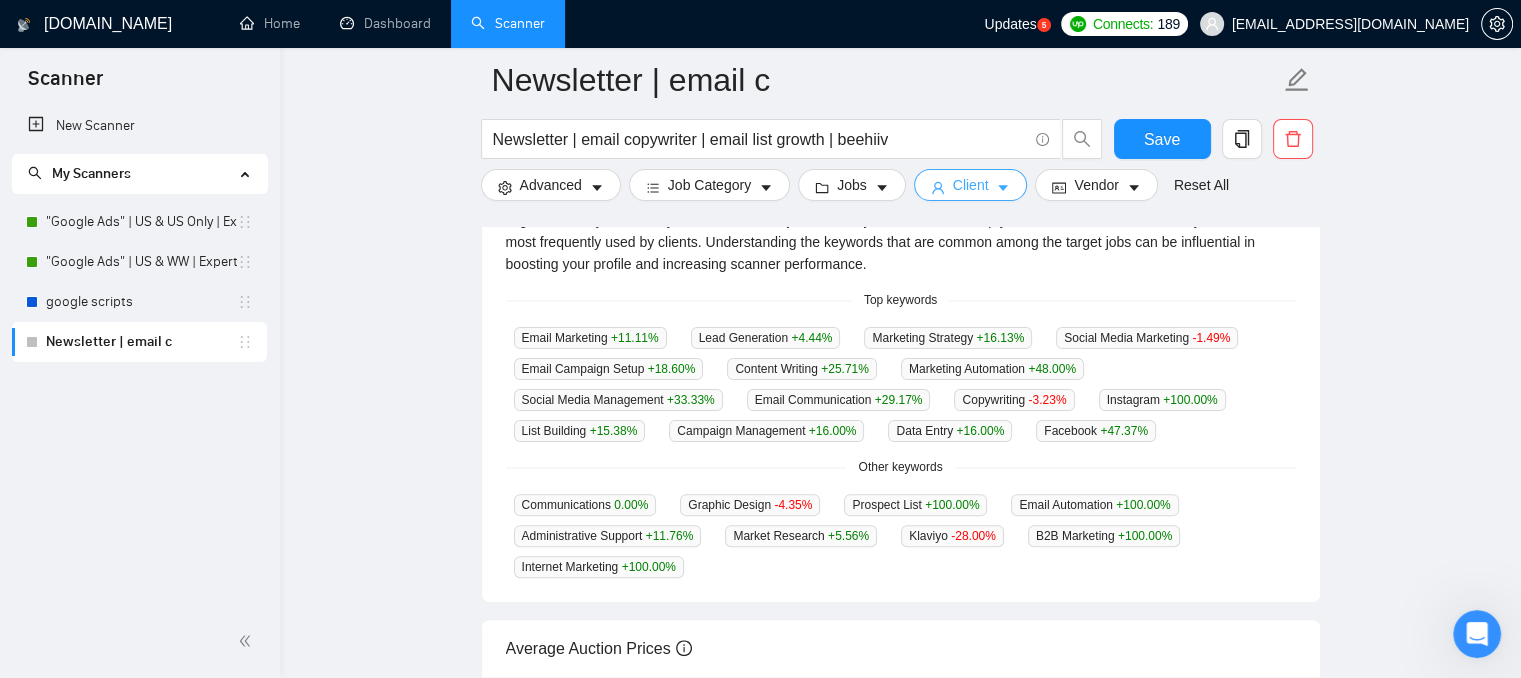 click on "Client" at bounding box center (971, 185) 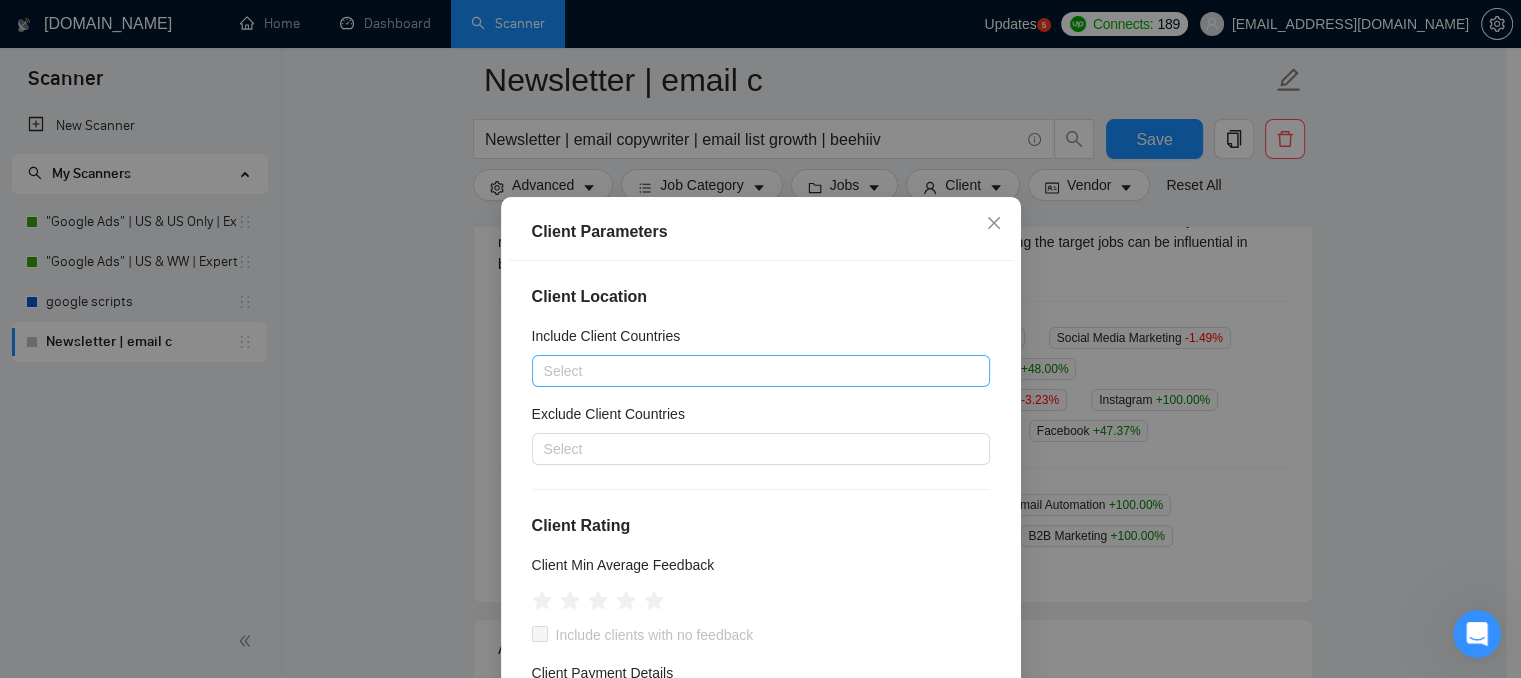 click at bounding box center (751, 371) 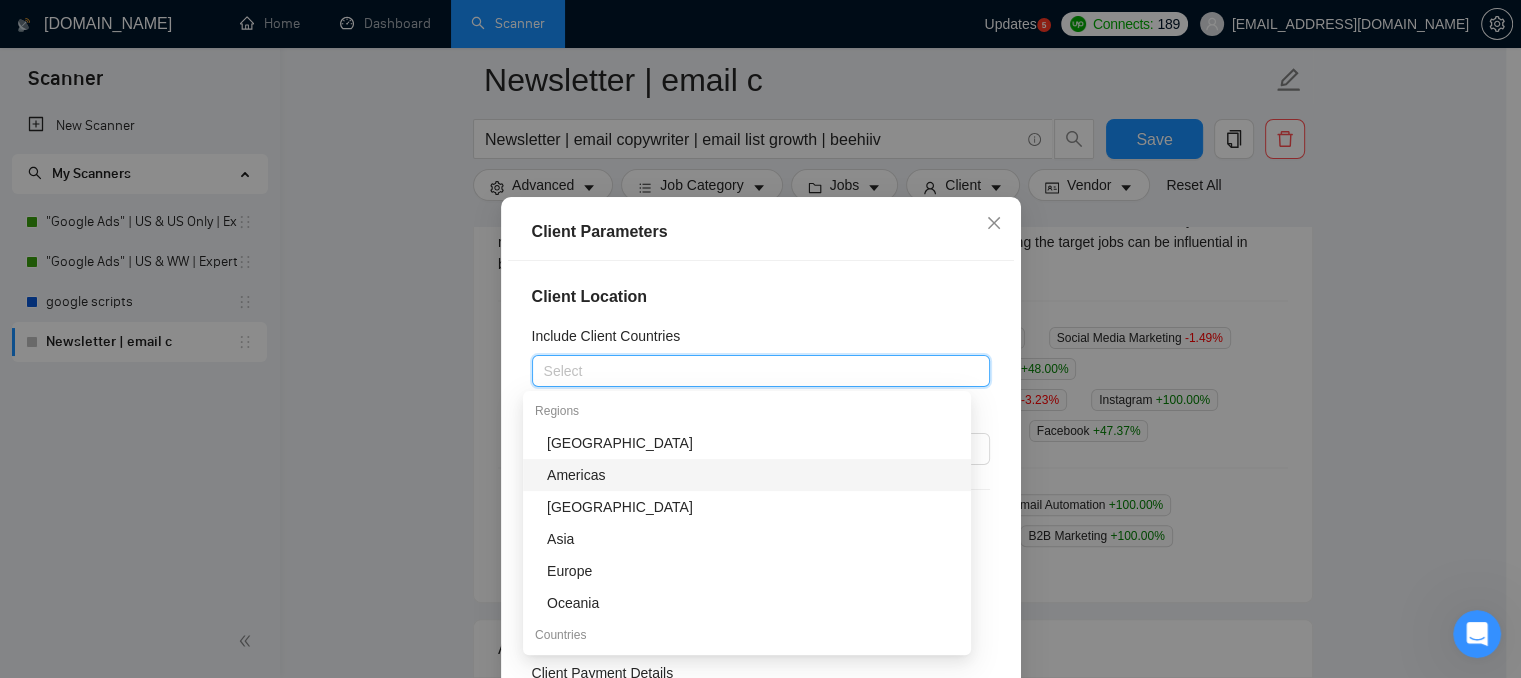 click on "Americas" at bounding box center [753, 475] 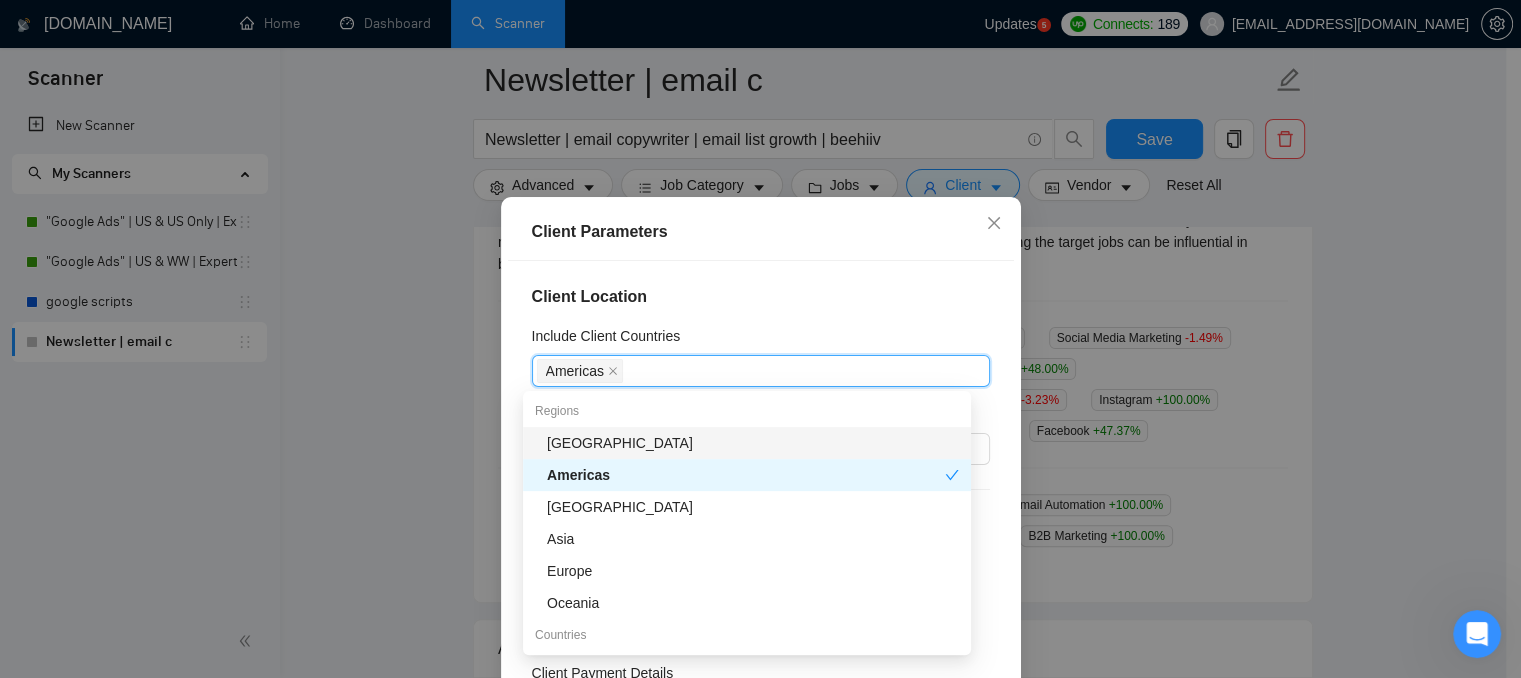 scroll, scrollTop: 457, scrollLeft: 0, axis: vertical 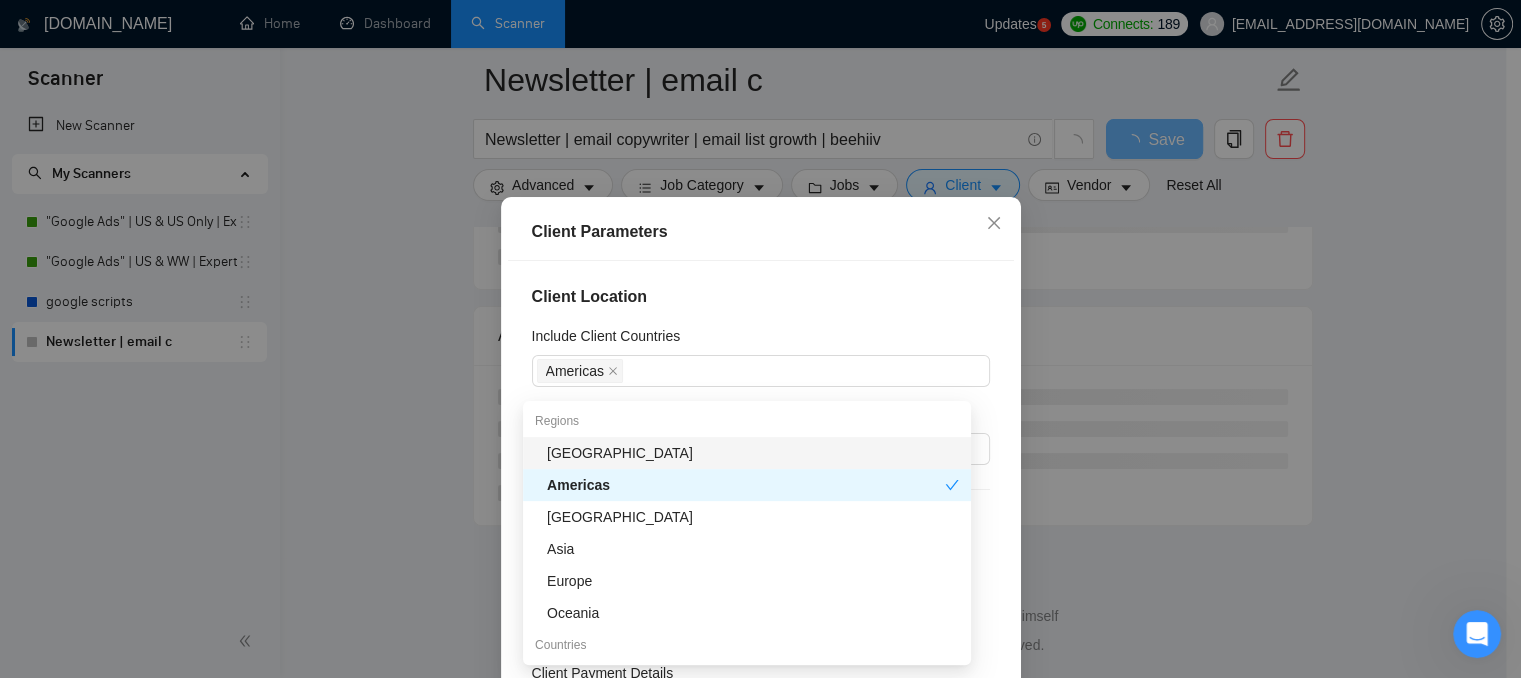 click on "Client Location Include Client Countries [GEOGRAPHIC_DATA]   Exclude Client Countries   Select Client Rating Client Min Average Feedback Include clients with no feedback Client Payment Details Payment Verified Hire Rate Stats   Client Total Spent $ Min - $ Max Client Hire Rate New   Any hire rate   Avg Hourly Rate Paid New $ Min - $ Max Include Clients without Sufficient History Client Profile Client Industry New   Any industry Client Company Size   Any company size Enterprise Clients New   Any clients" at bounding box center (761, 498) 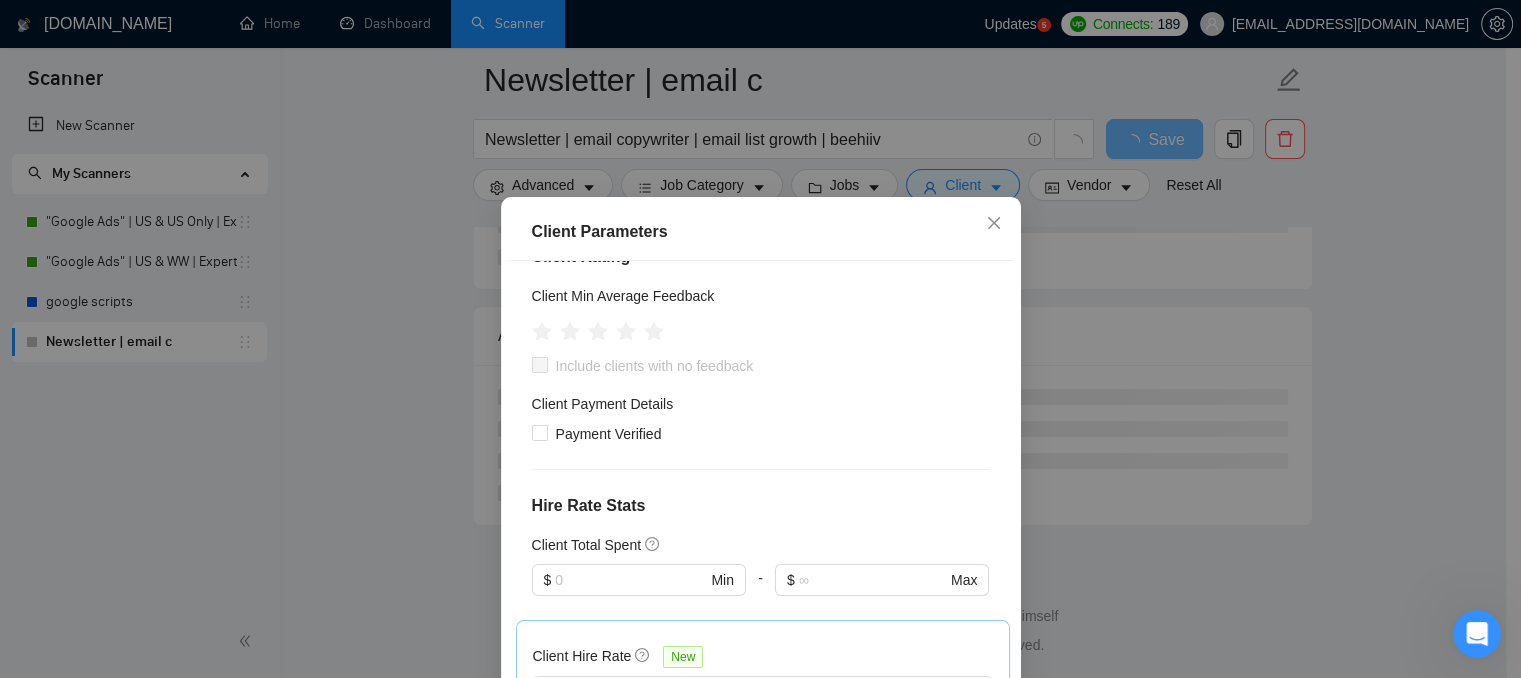 scroll, scrollTop: 200, scrollLeft: 0, axis: vertical 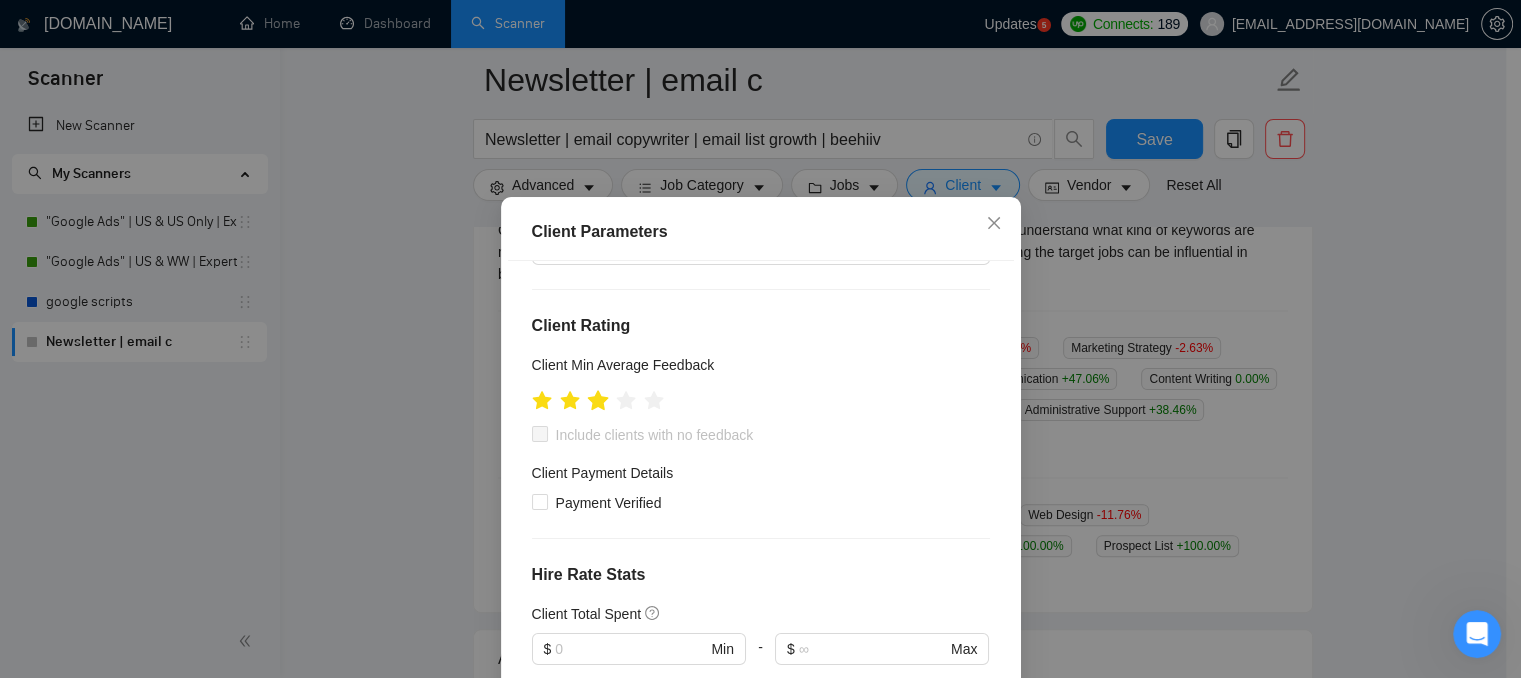 click 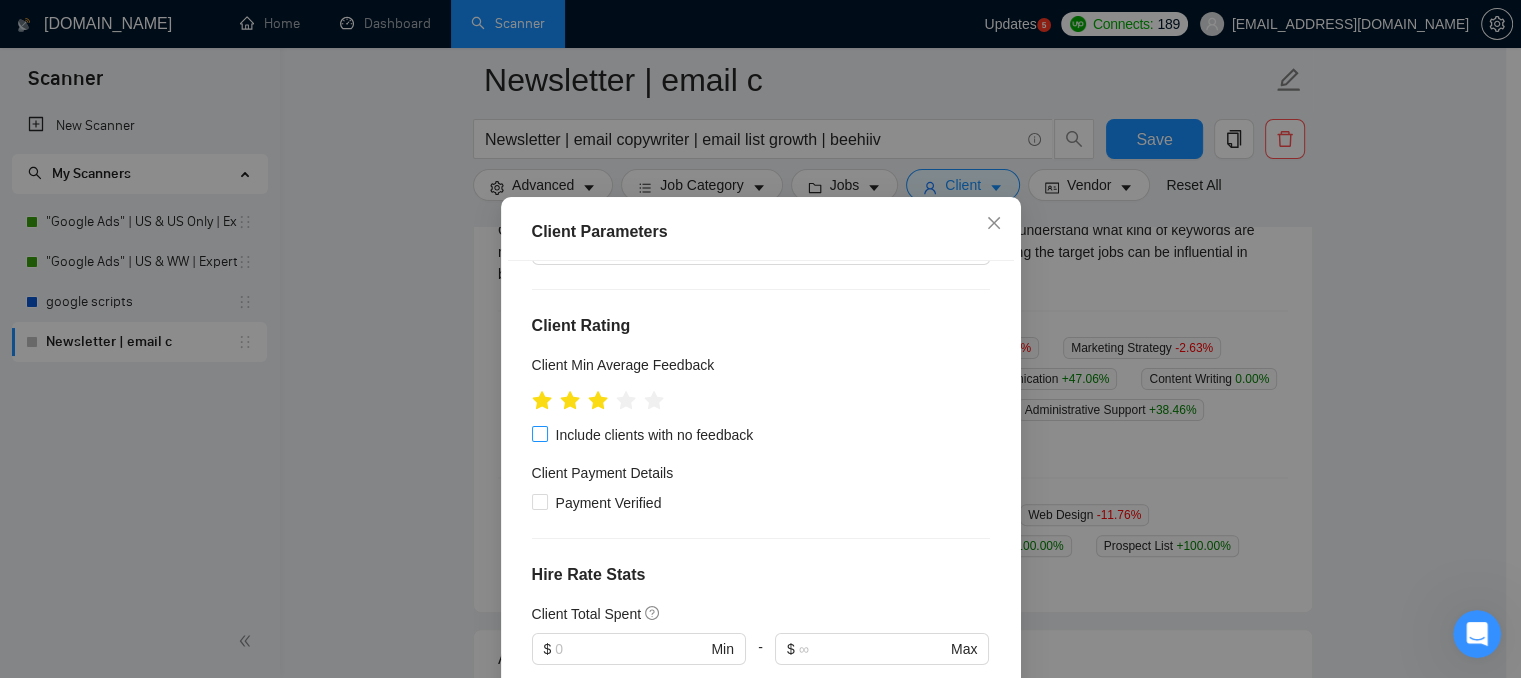 click on "Include clients with no feedback" at bounding box center (655, 435) 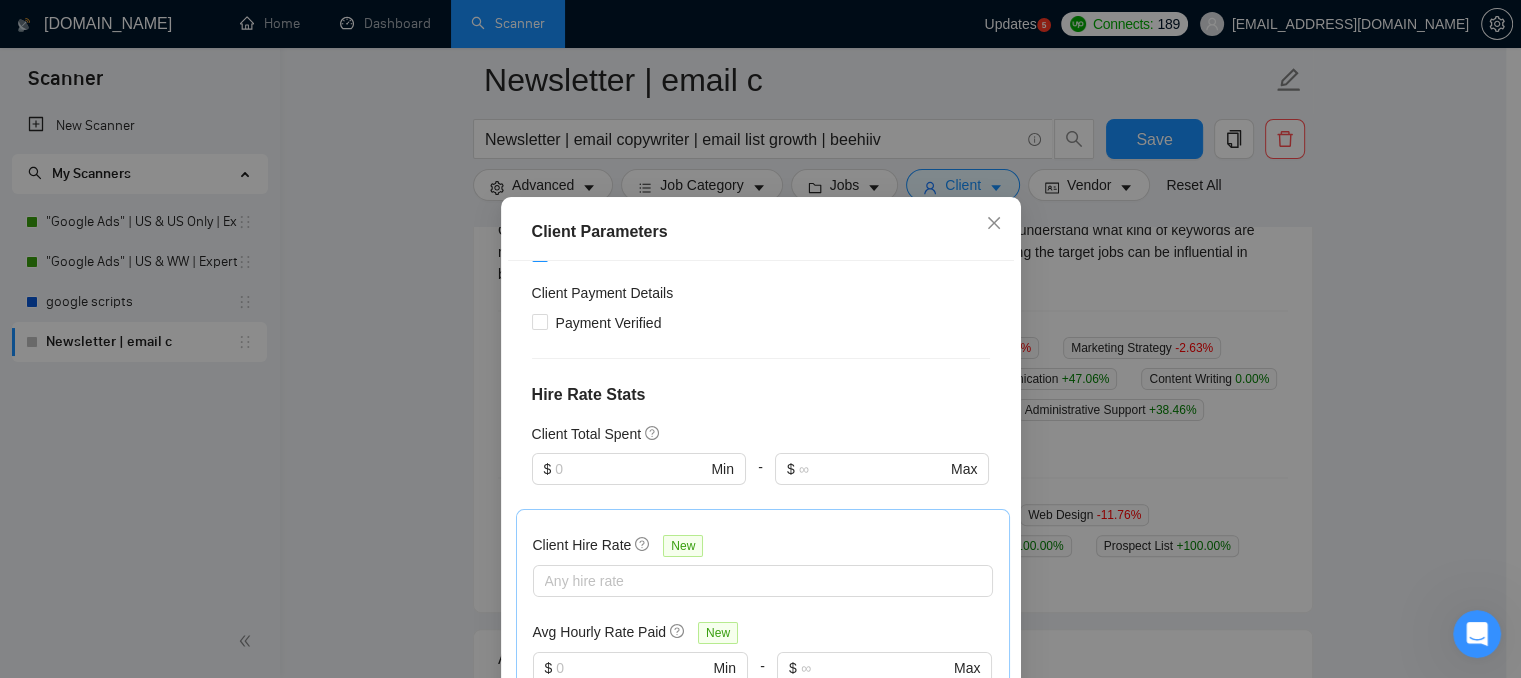 scroll, scrollTop: 400, scrollLeft: 0, axis: vertical 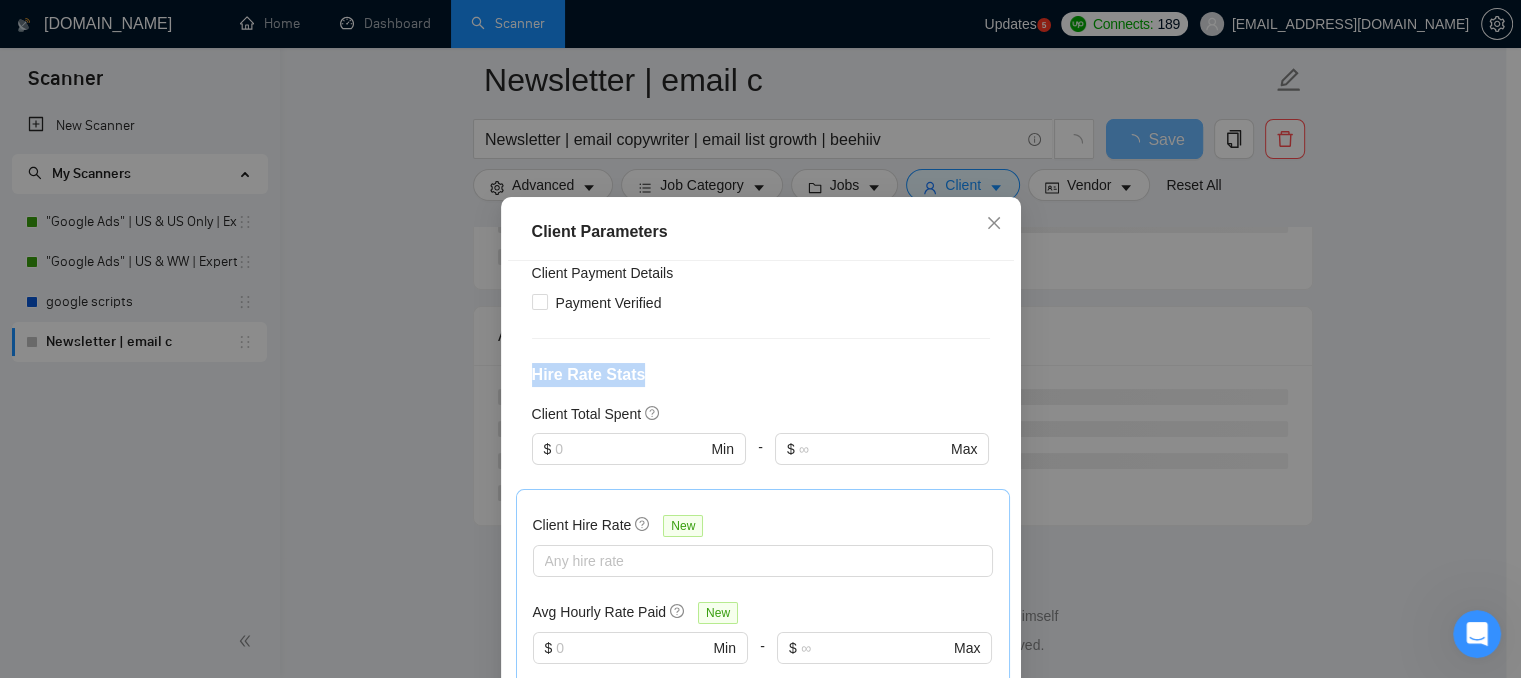 drag, startPoint x: 521, startPoint y: 371, endPoint x: 635, endPoint y: 373, distance: 114.01754 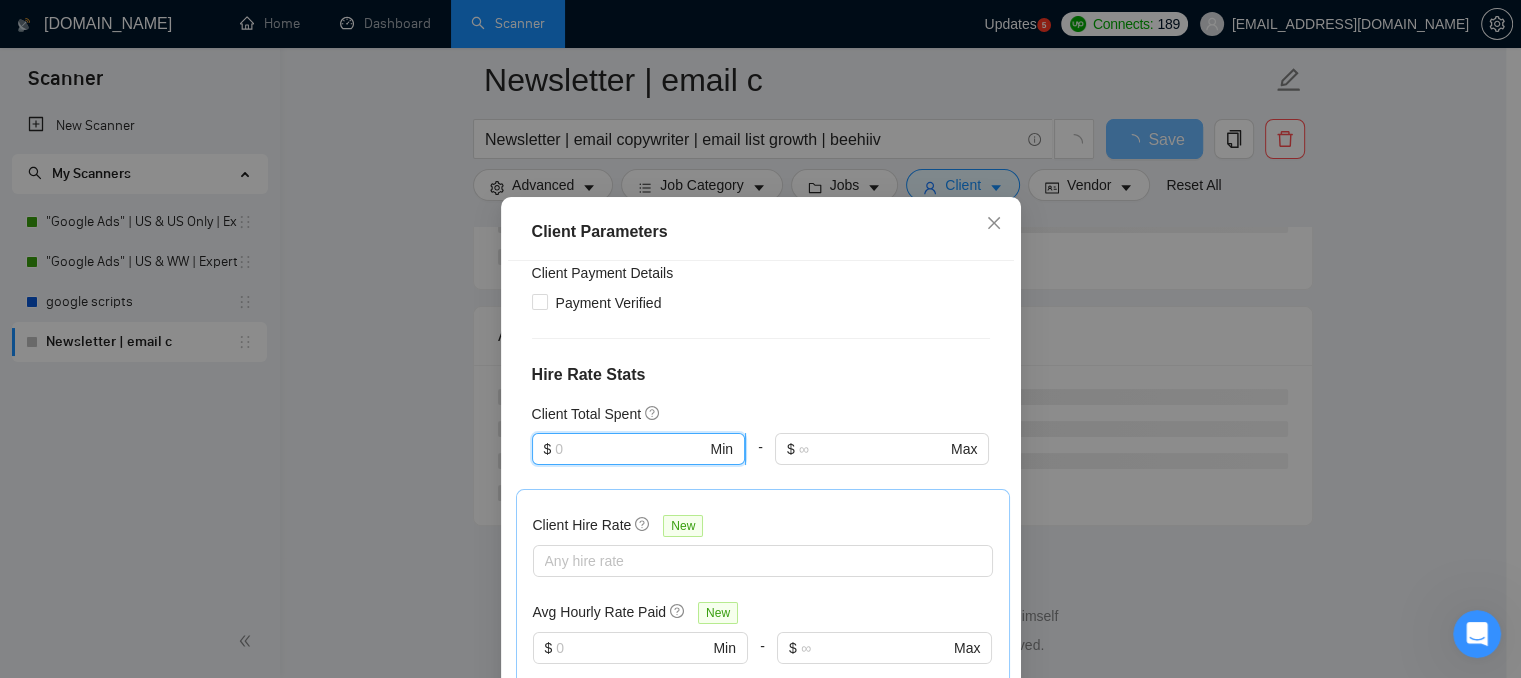 click at bounding box center (630, 449) 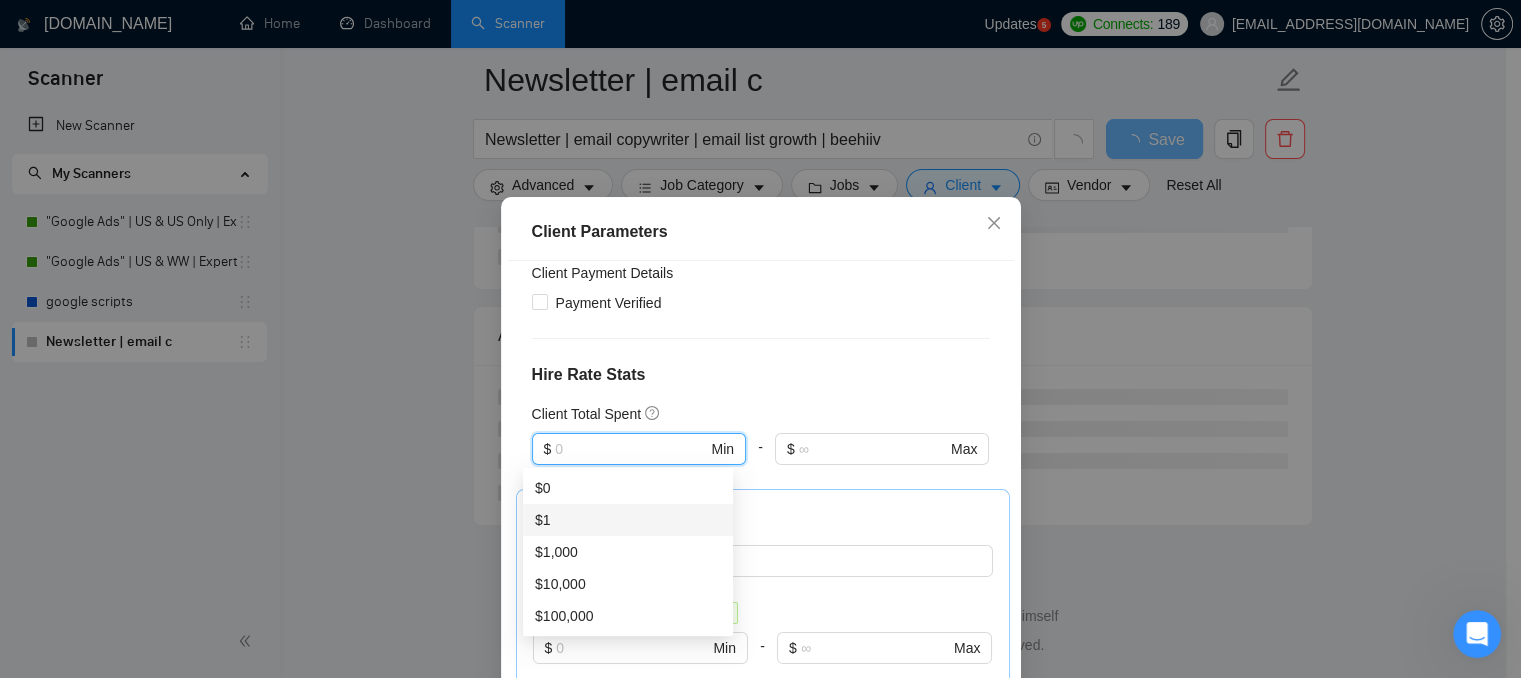 click on "$1" at bounding box center (628, 520) 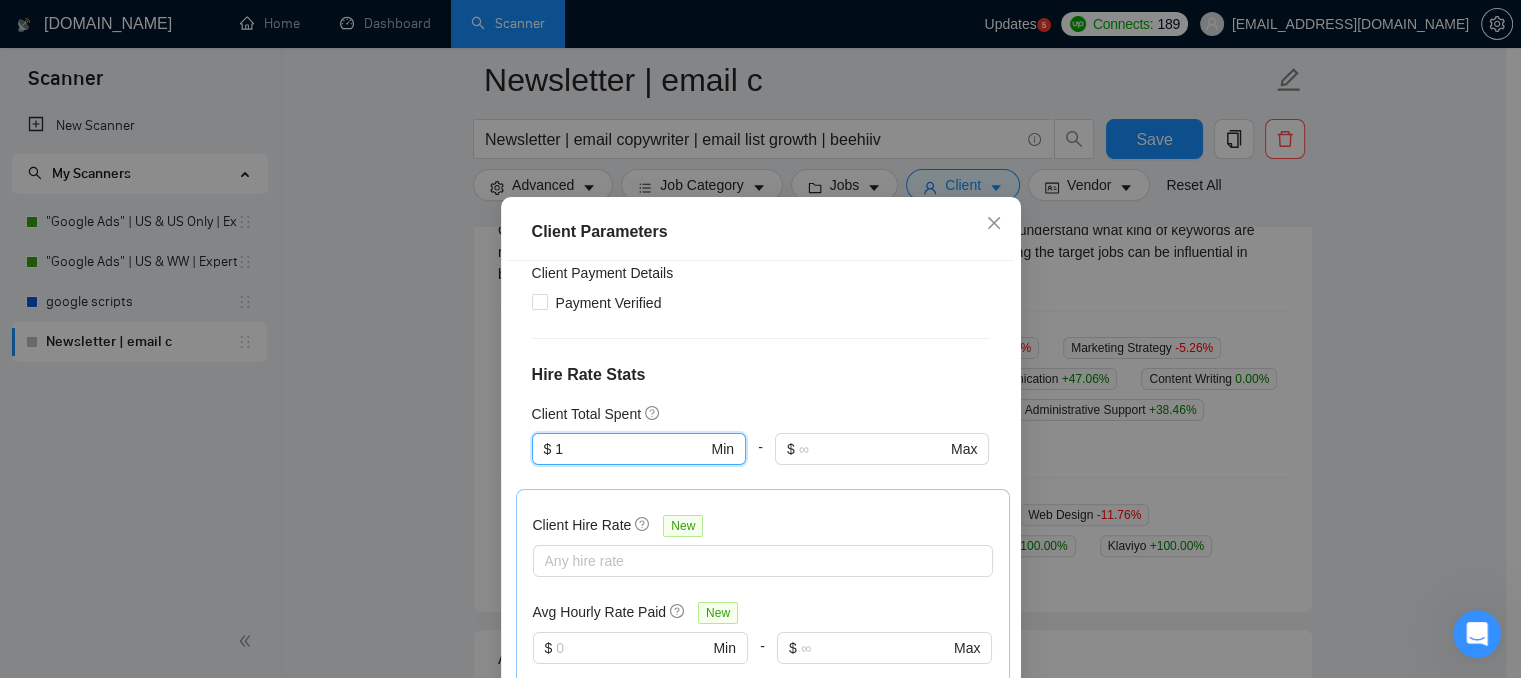 click on "Hire Rate Stats" at bounding box center [761, 375] 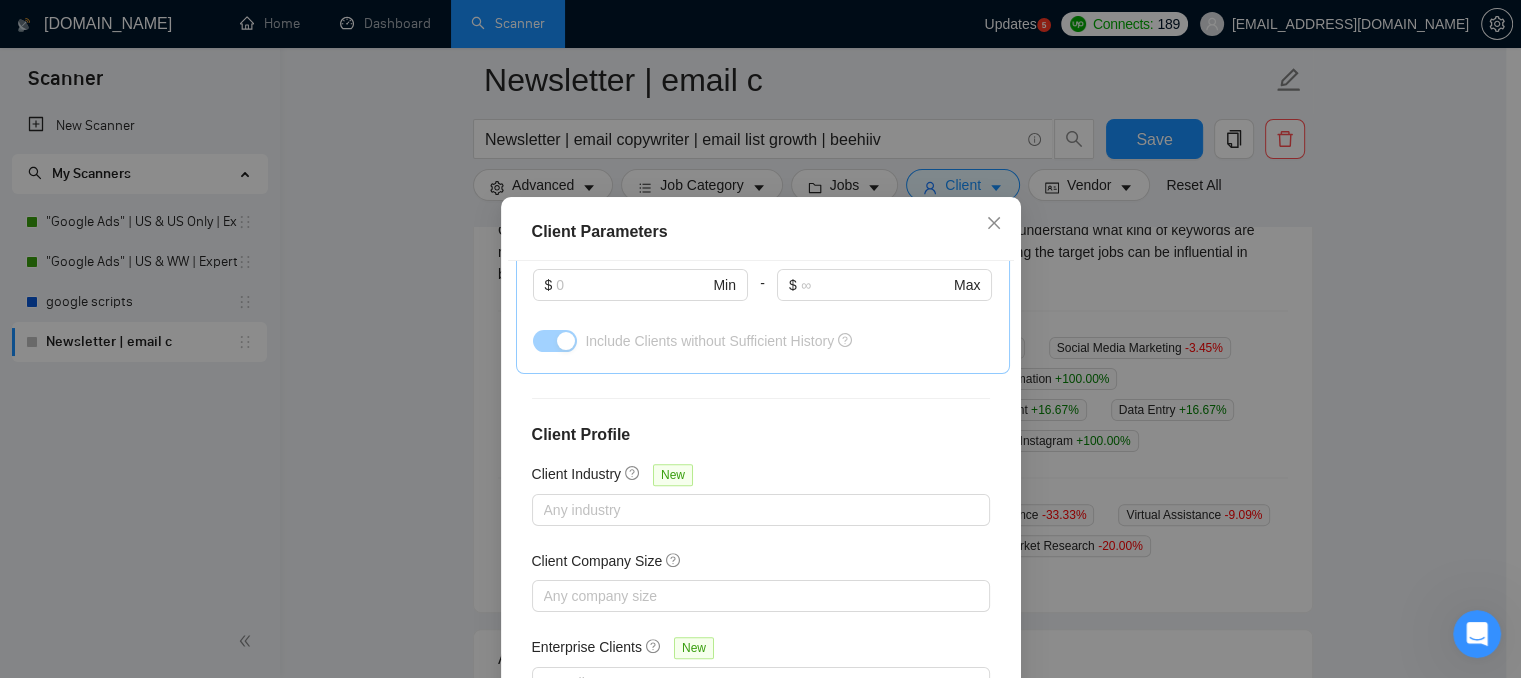 scroll, scrollTop: 773, scrollLeft: 0, axis: vertical 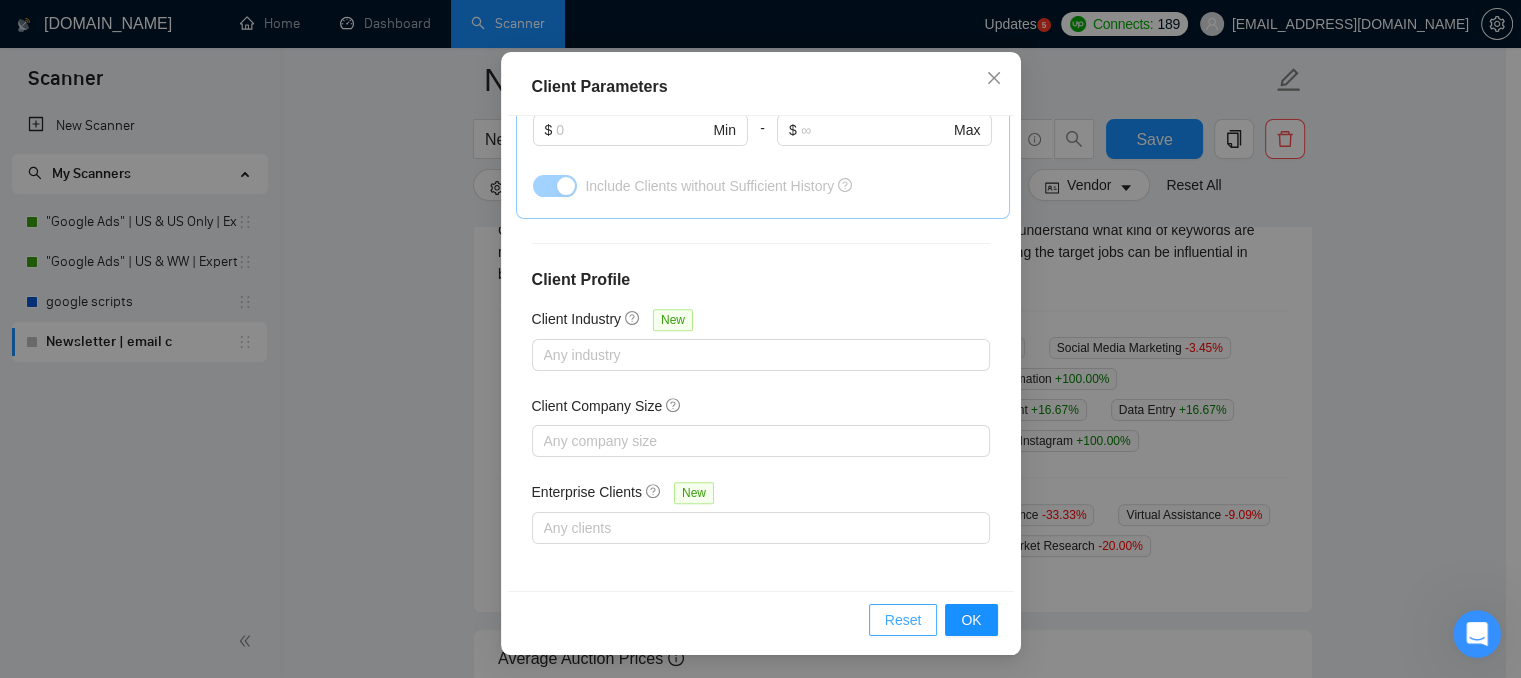 click on "Reset" at bounding box center [903, 620] 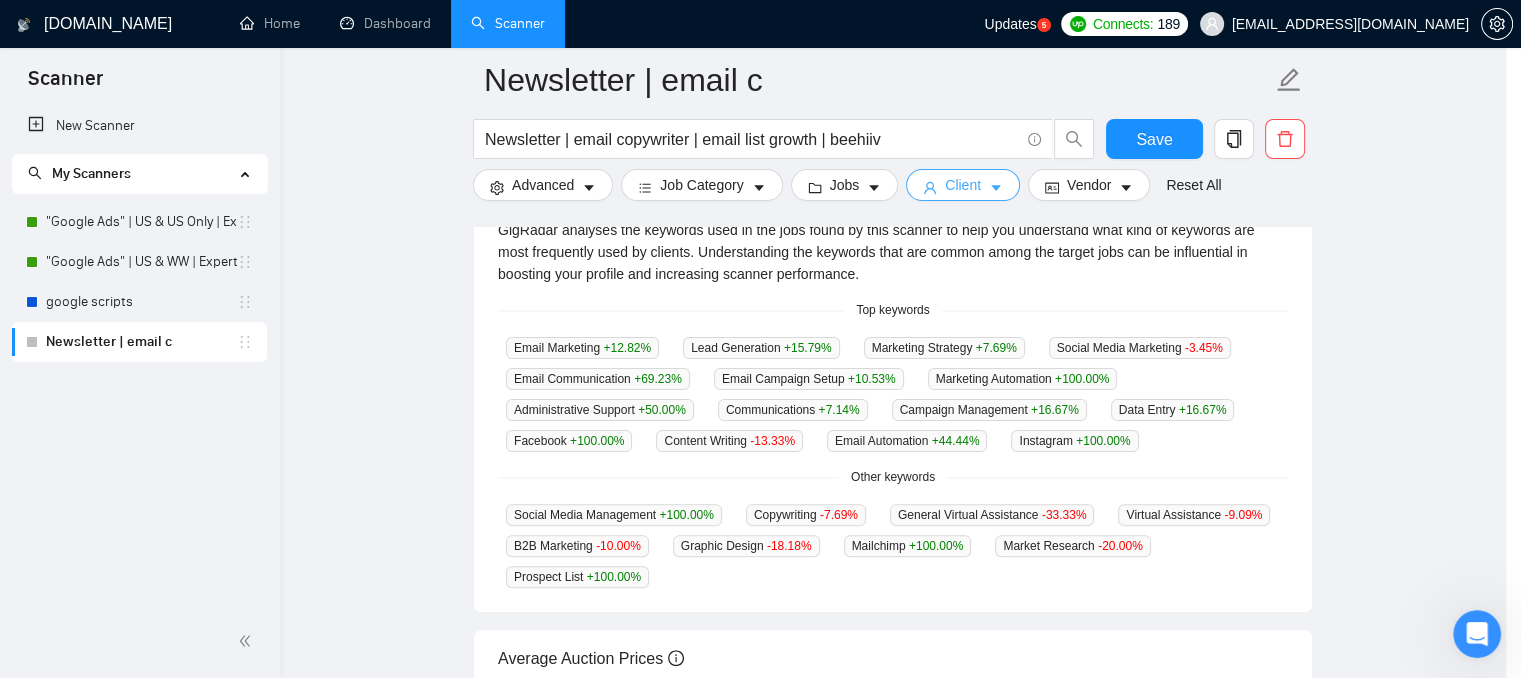 scroll, scrollTop: 0, scrollLeft: 0, axis: both 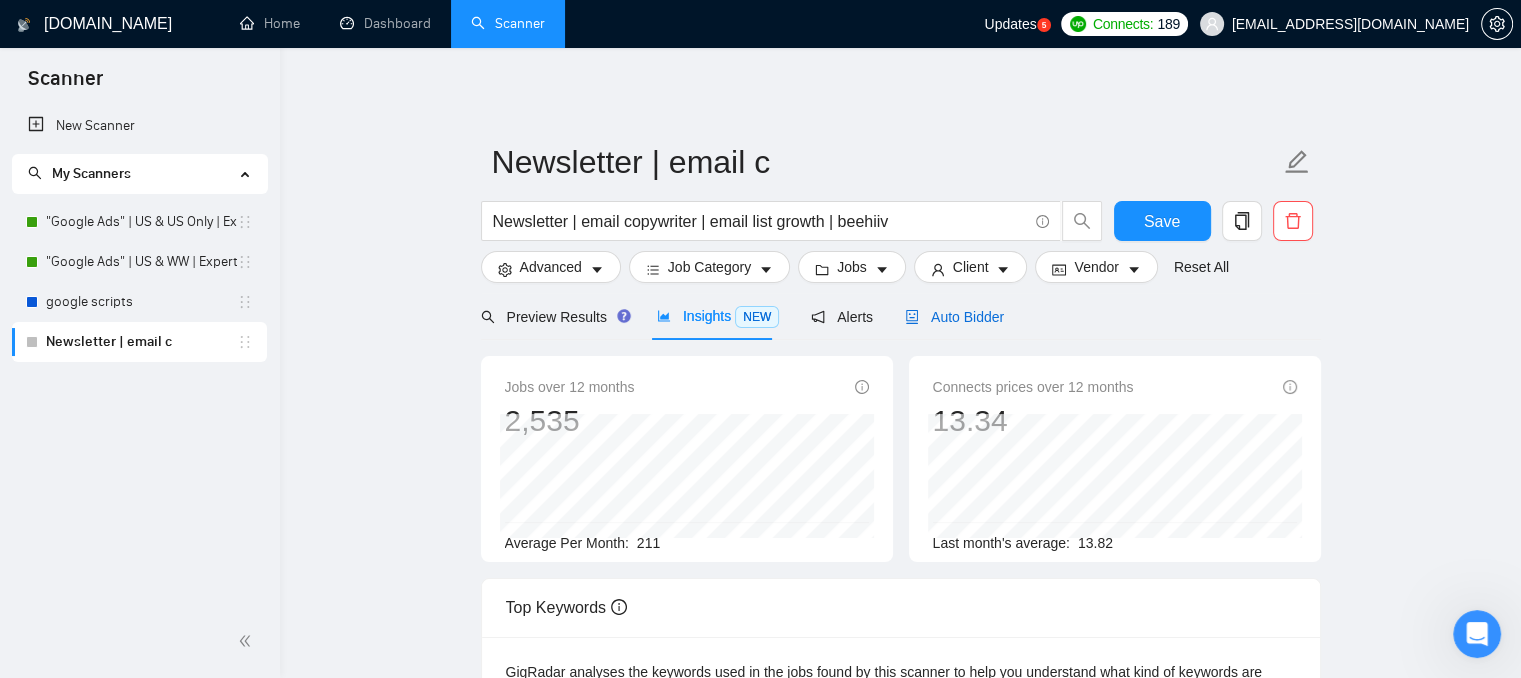 click on "Auto Bidder" at bounding box center (954, 317) 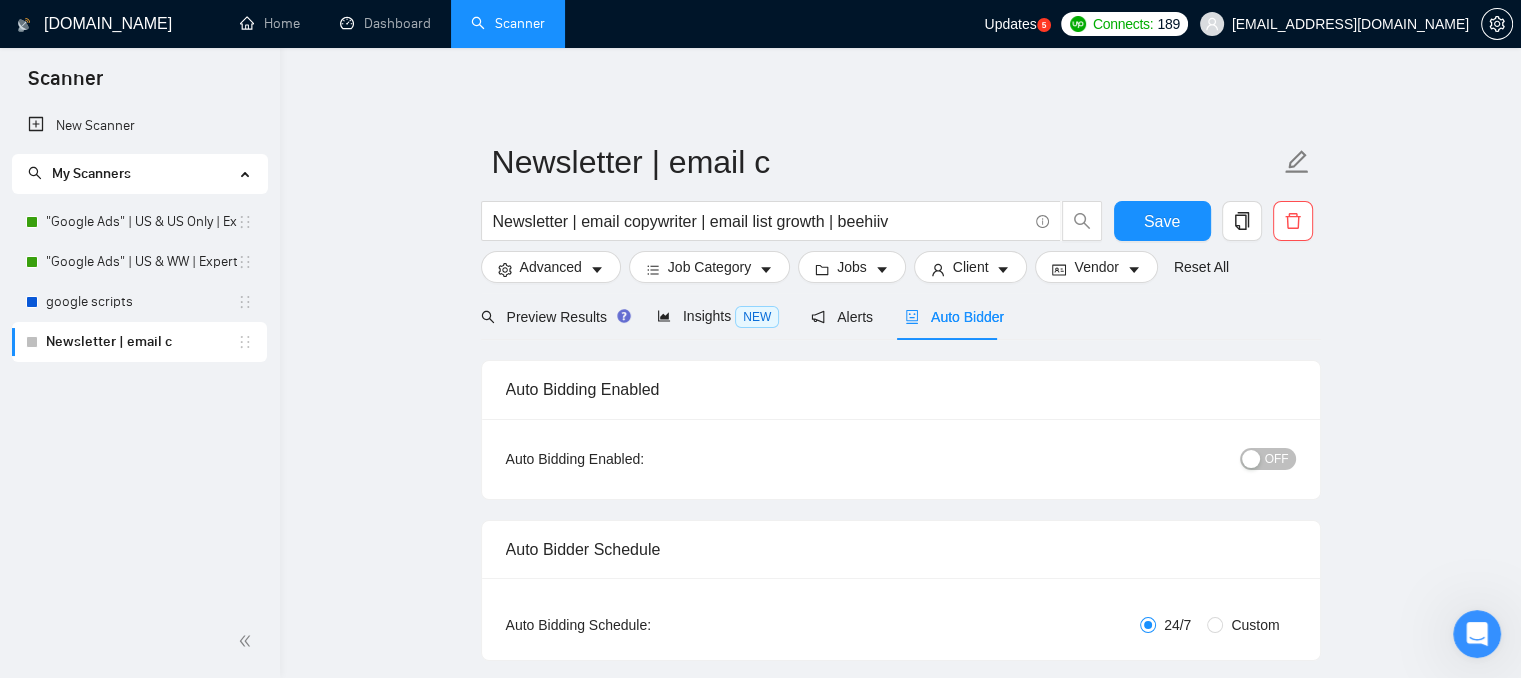 type 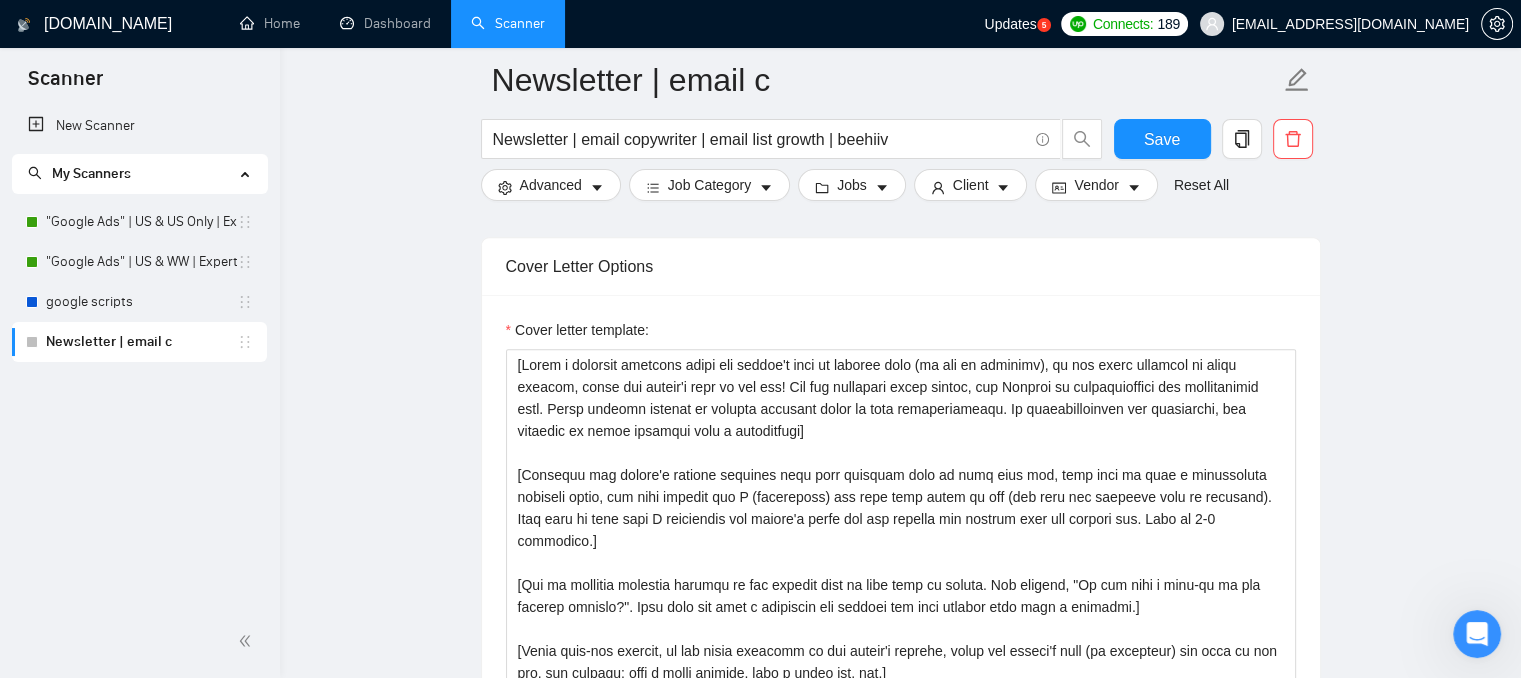 scroll, scrollTop: 1400, scrollLeft: 0, axis: vertical 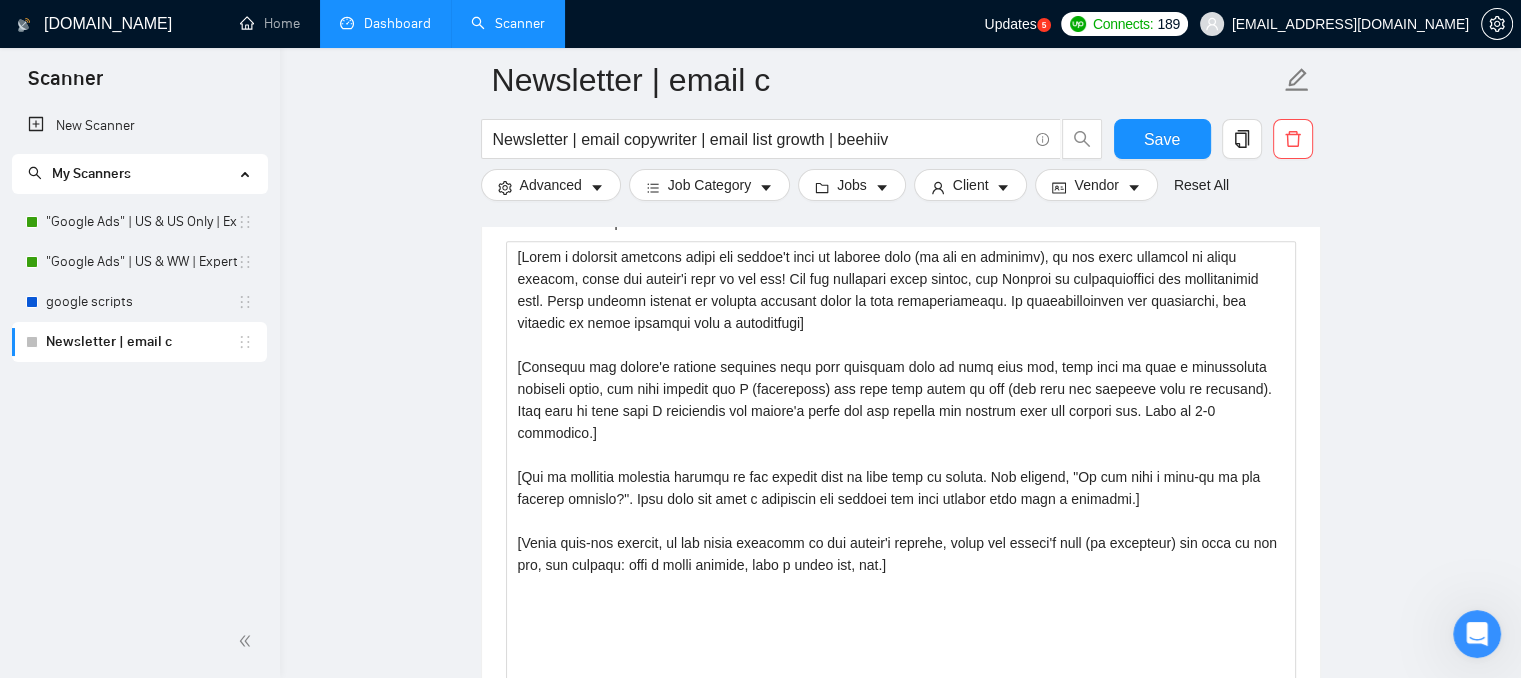 click on "Dashboard" at bounding box center (385, 23) 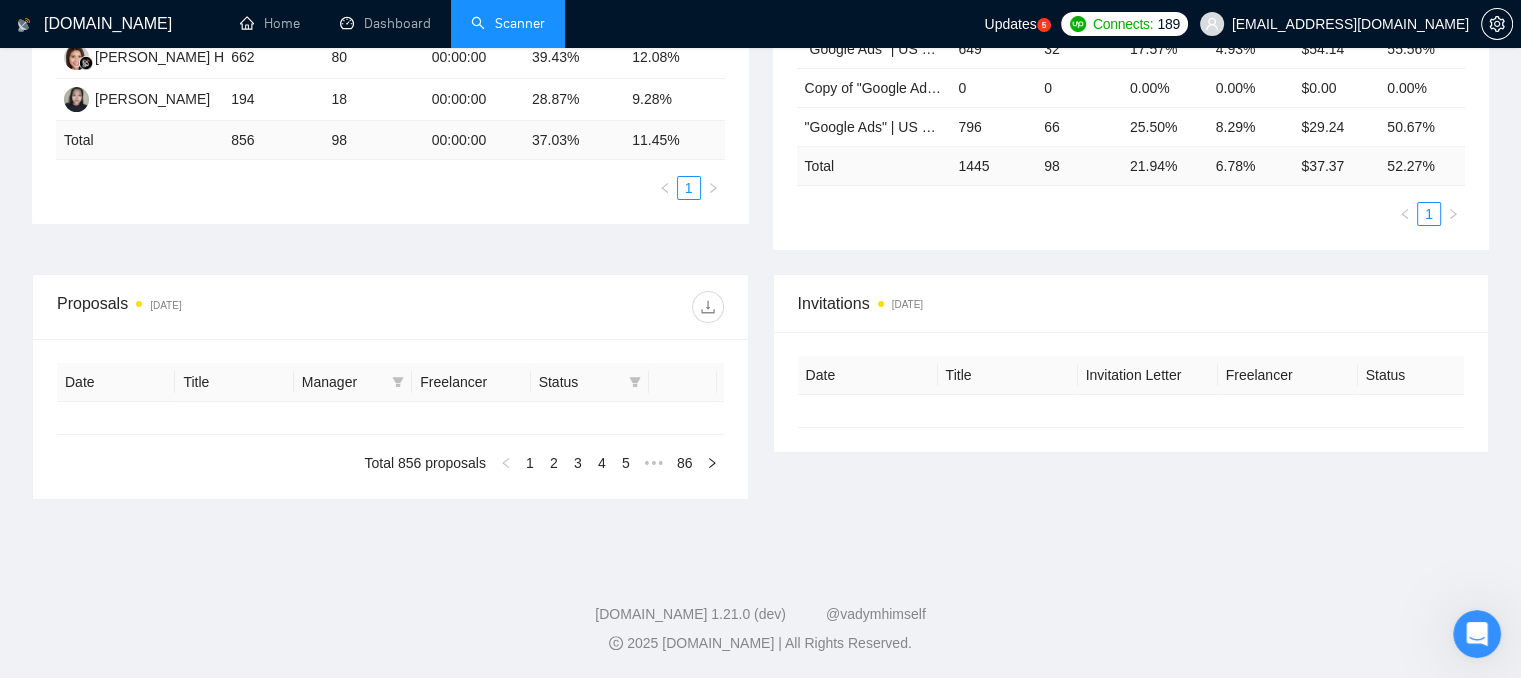 type on "[DATE]" 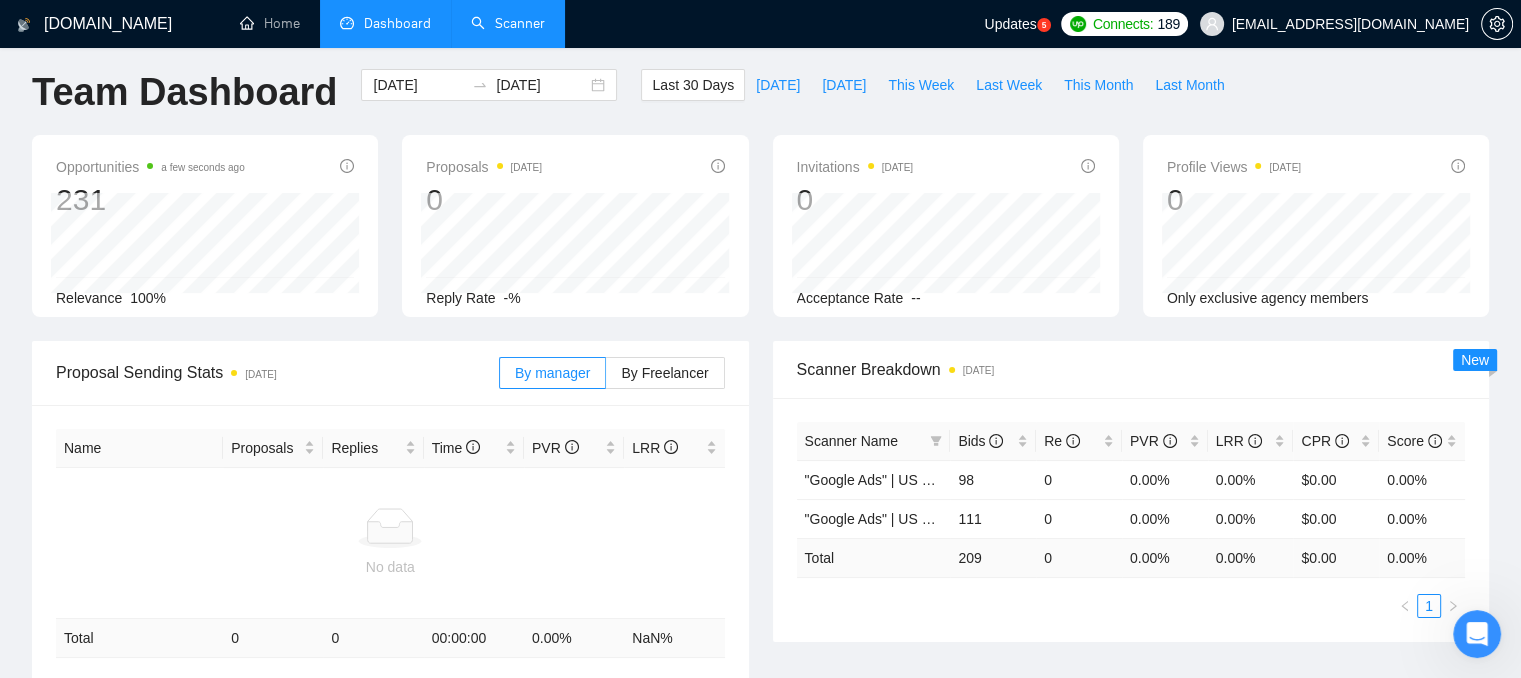 scroll, scrollTop: 0, scrollLeft: 0, axis: both 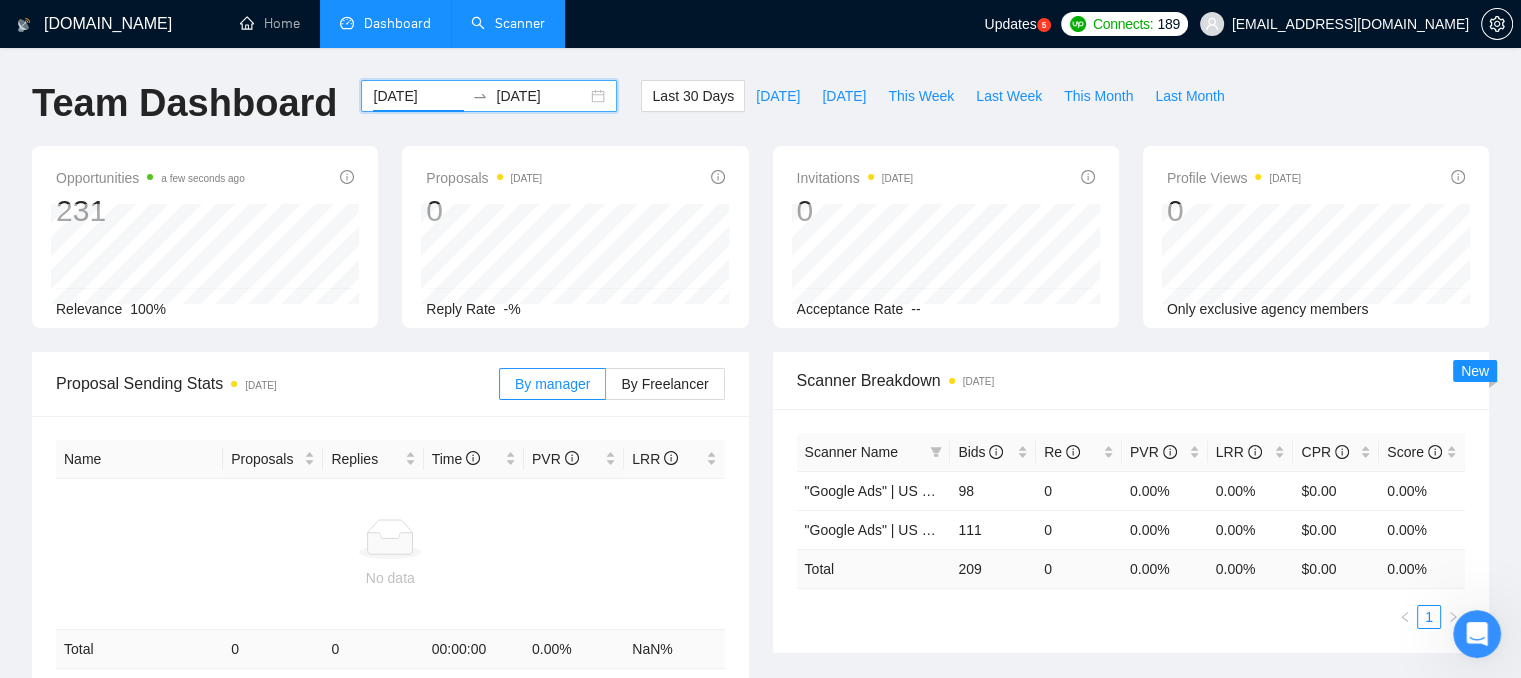 click on "[DATE]" at bounding box center (418, 96) 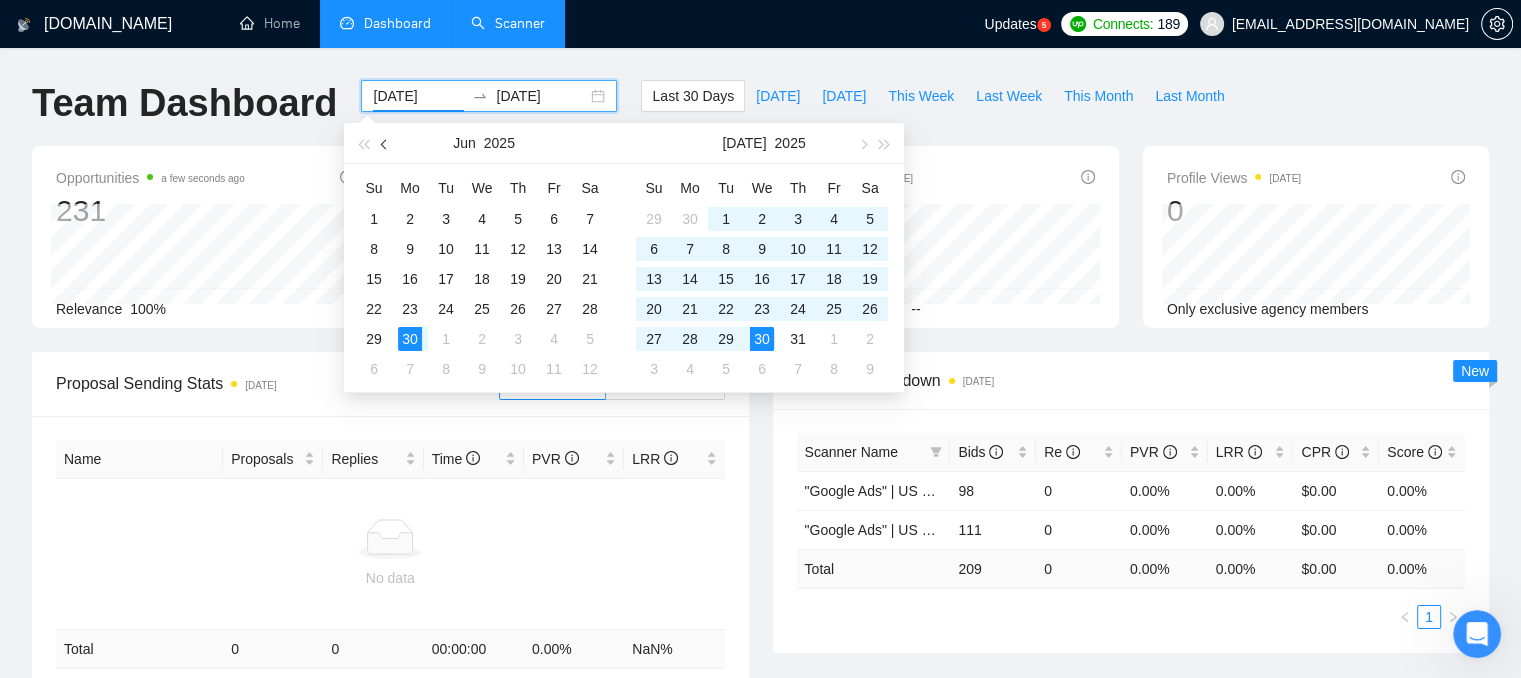 click at bounding box center (386, 144) 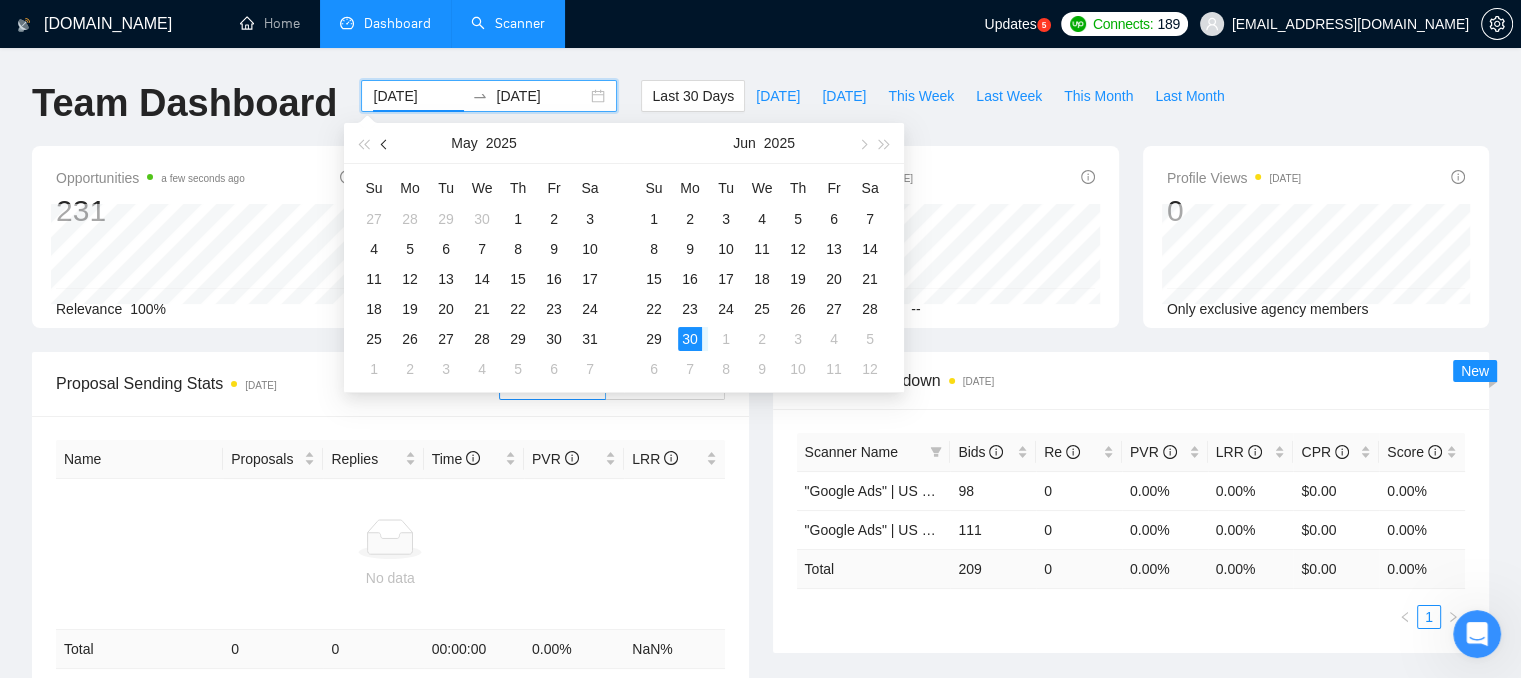 click at bounding box center (386, 144) 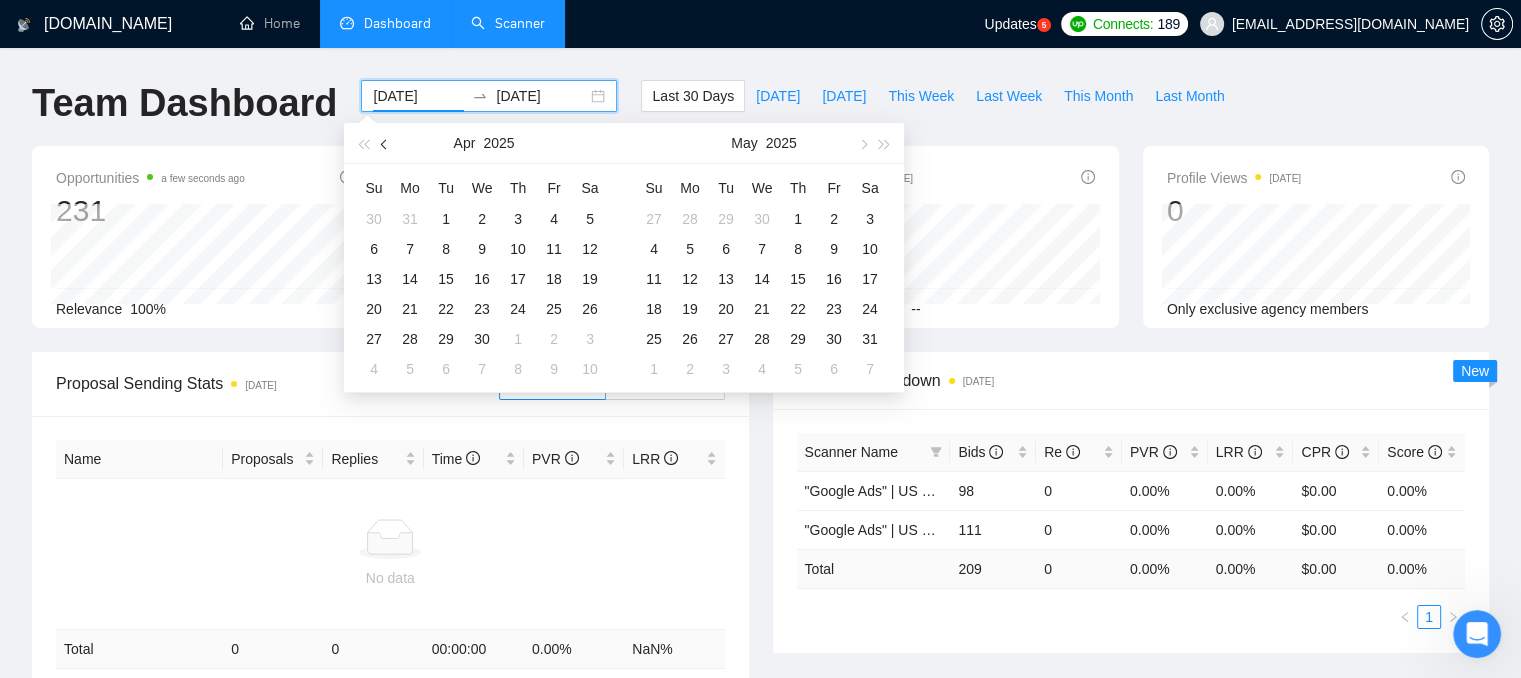 click at bounding box center (386, 144) 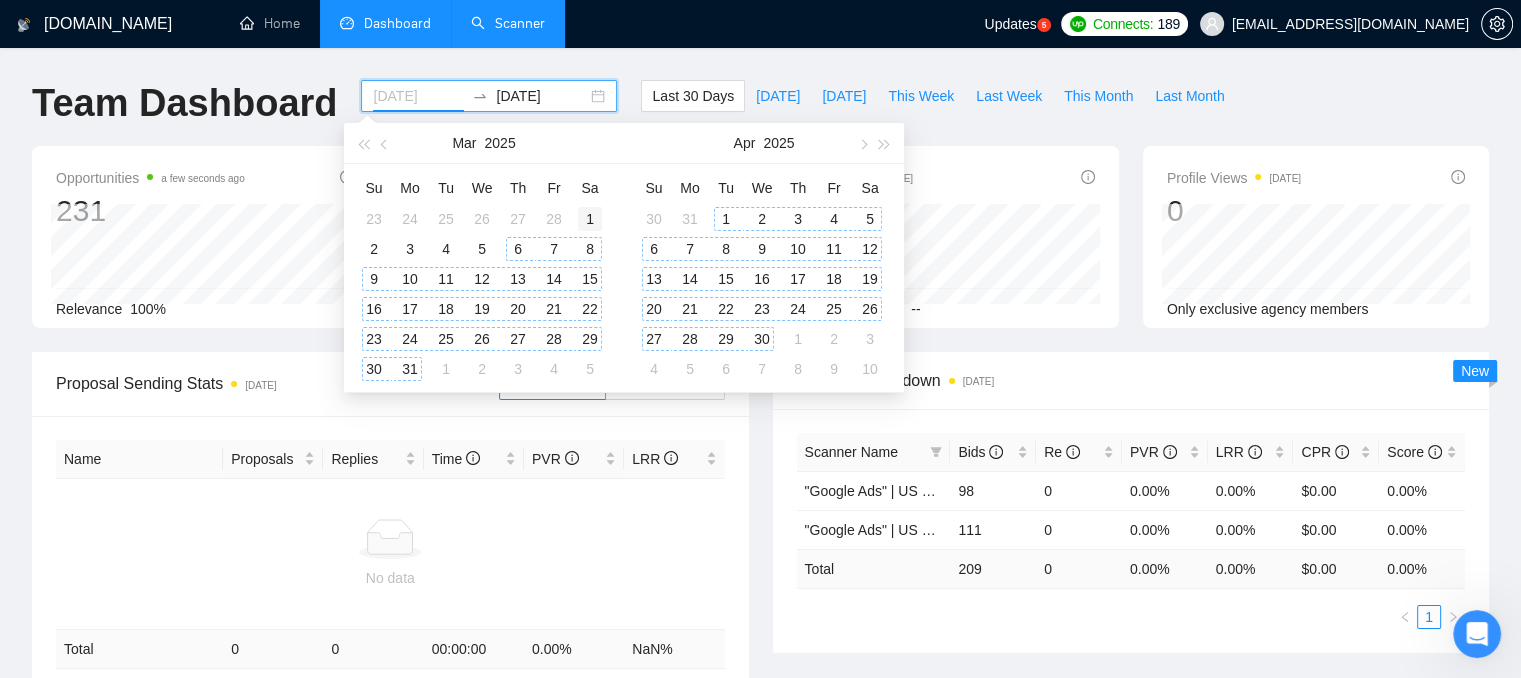 type on "[DATE]" 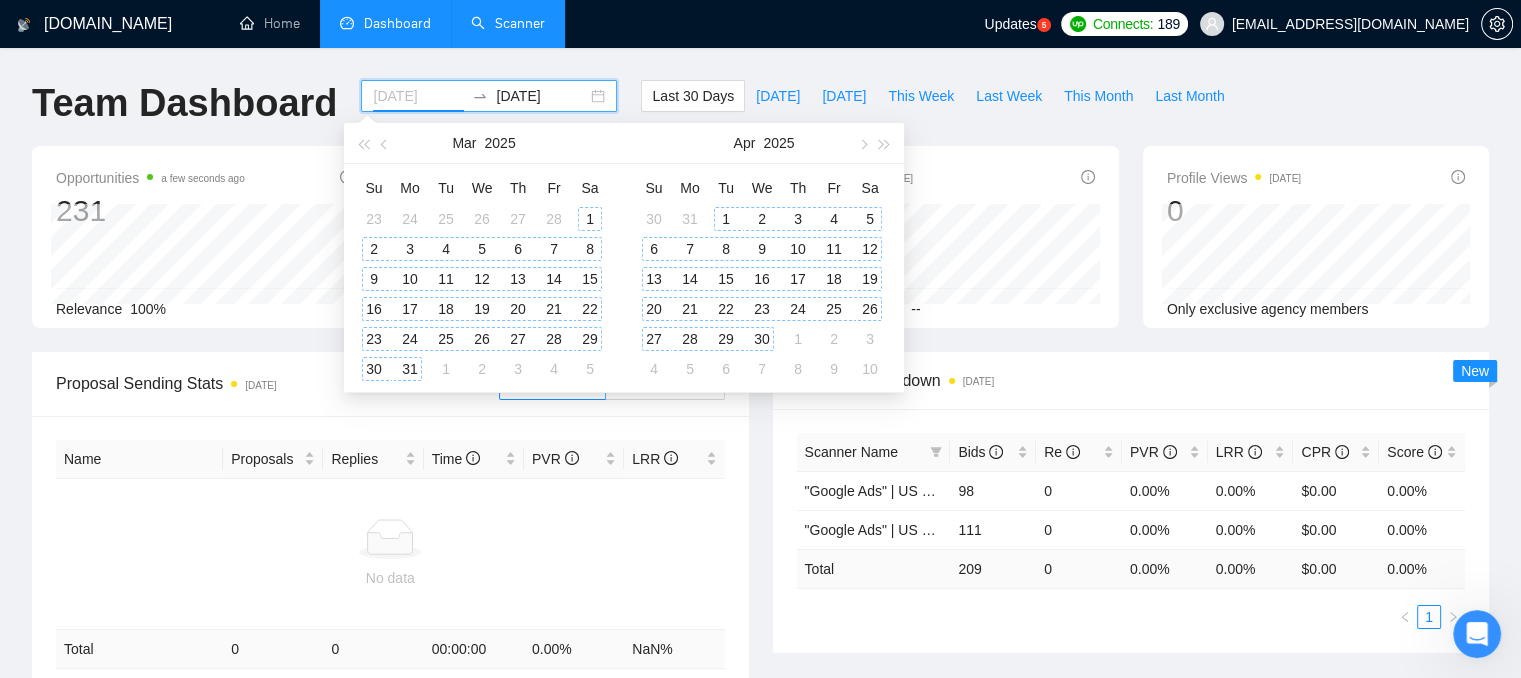 click on "1" at bounding box center (590, 219) 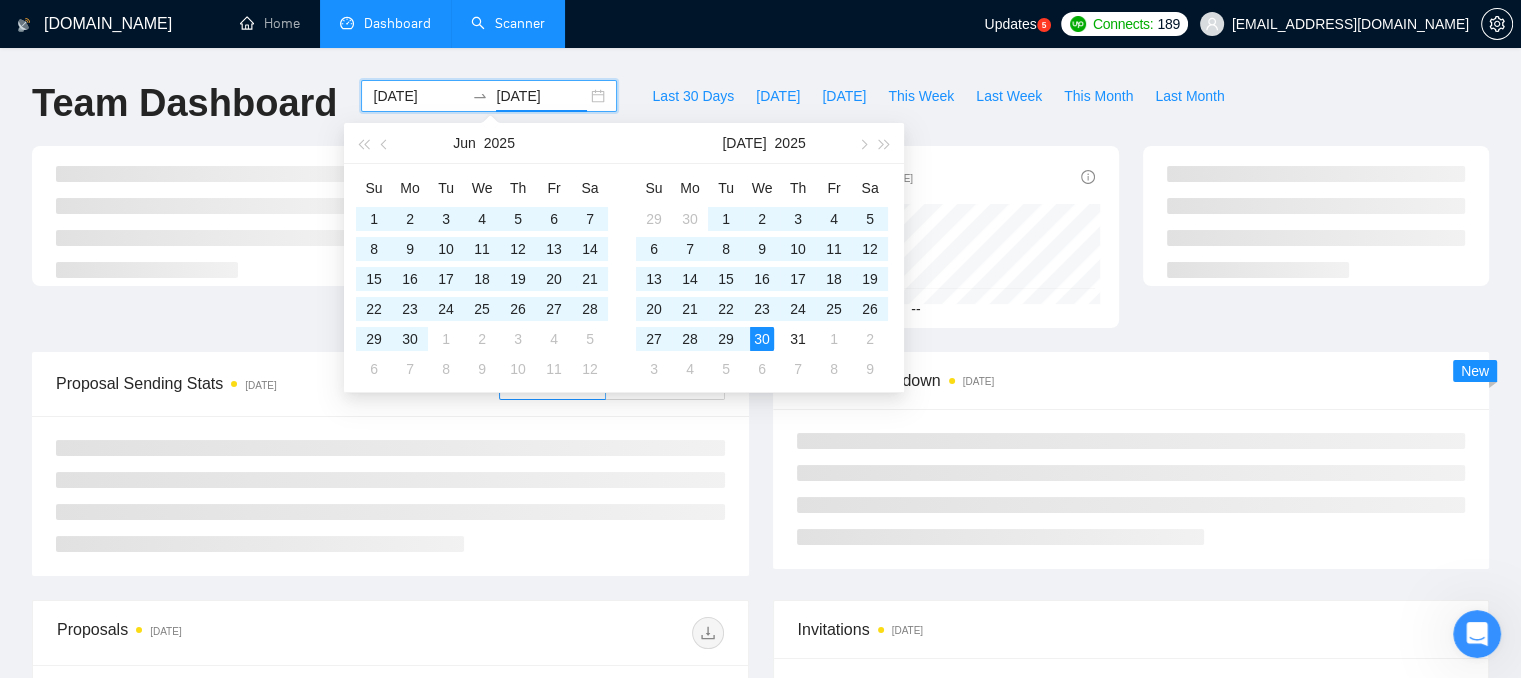 click on "Home Dashboard Scanner" at bounding box center (596, 24) 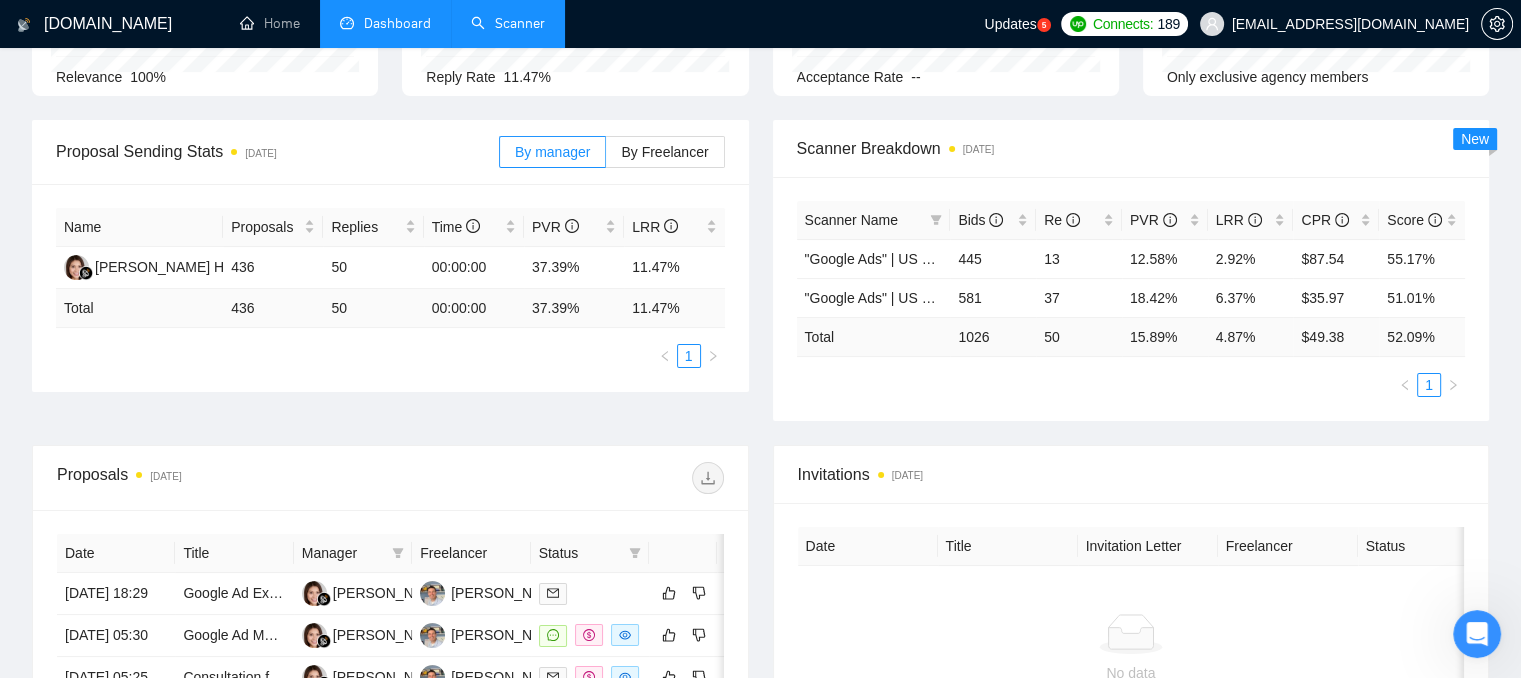 scroll, scrollTop: 270, scrollLeft: 0, axis: vertical 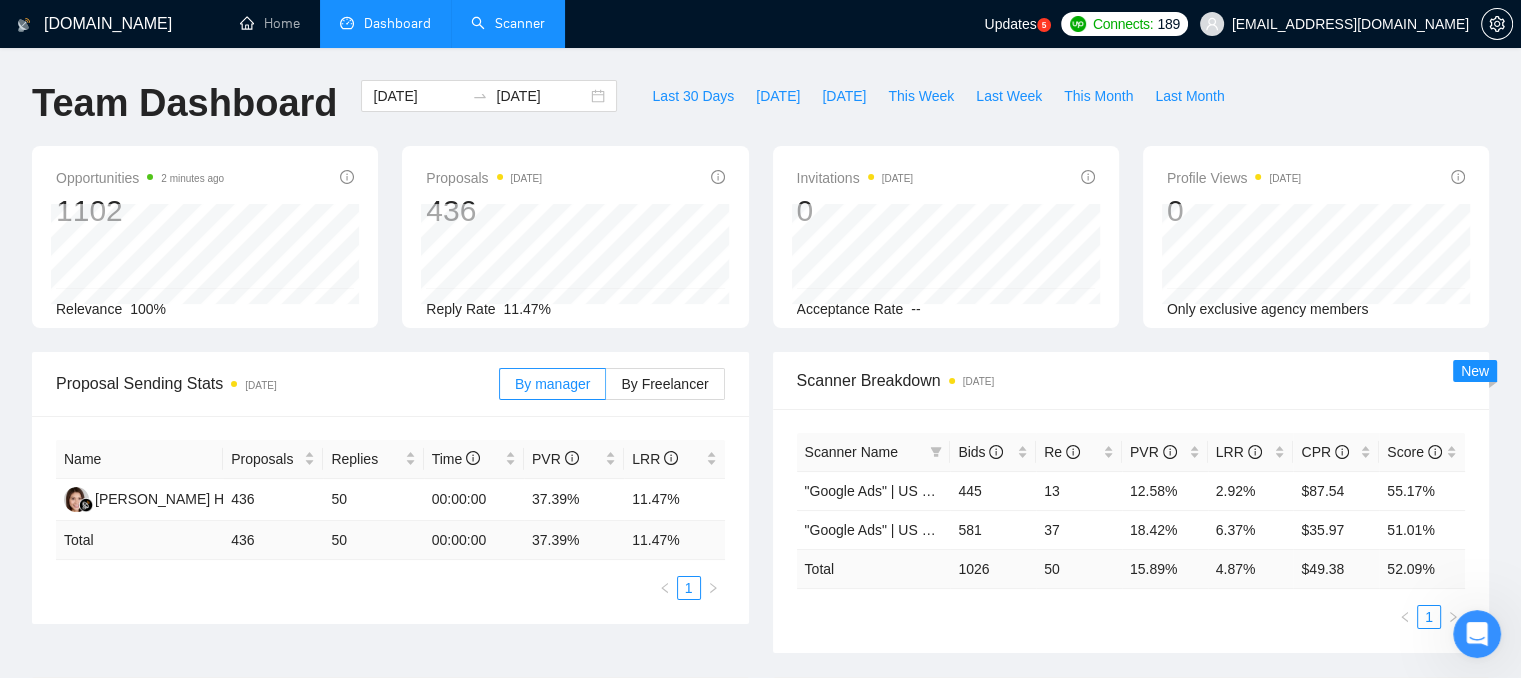 click on "Scanner" at bounding box center [508, 23] 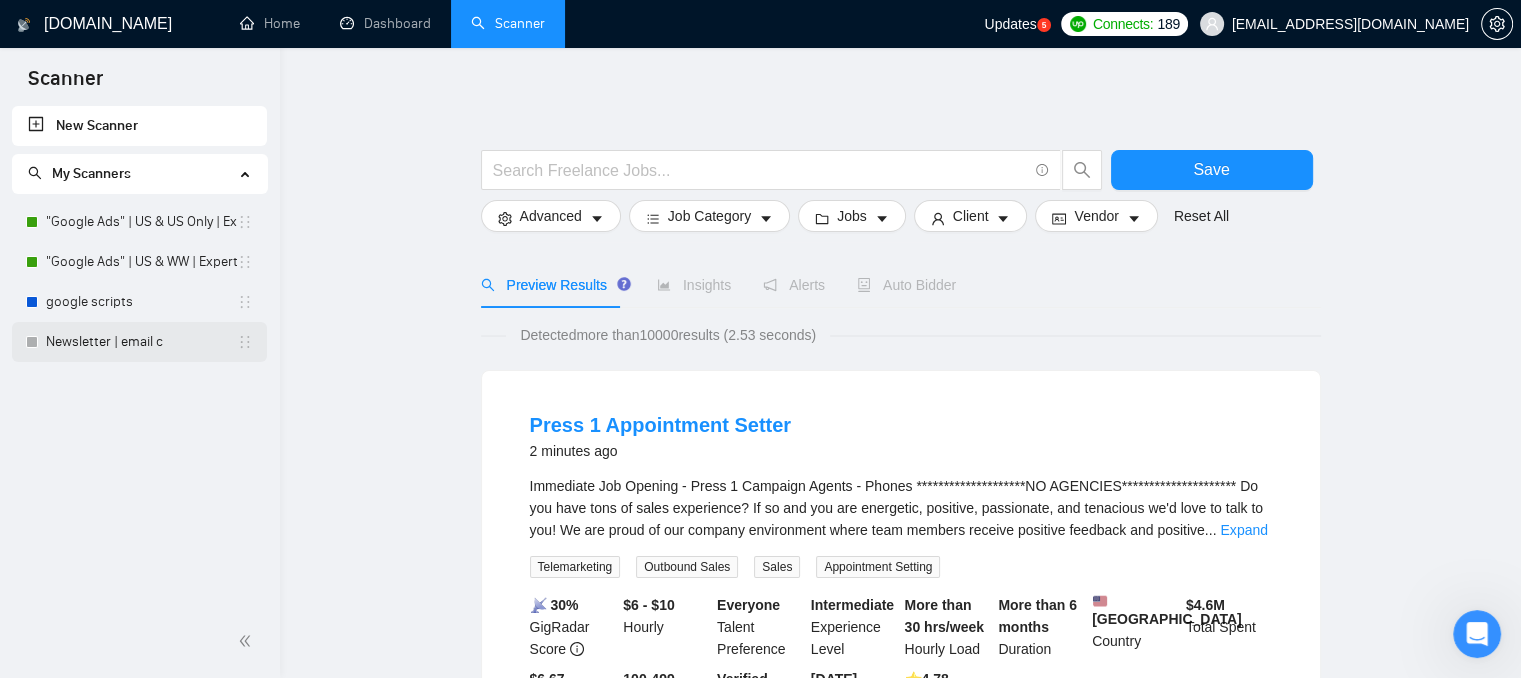 click on "Newsletter | email c" at bounding box center (141, 342) 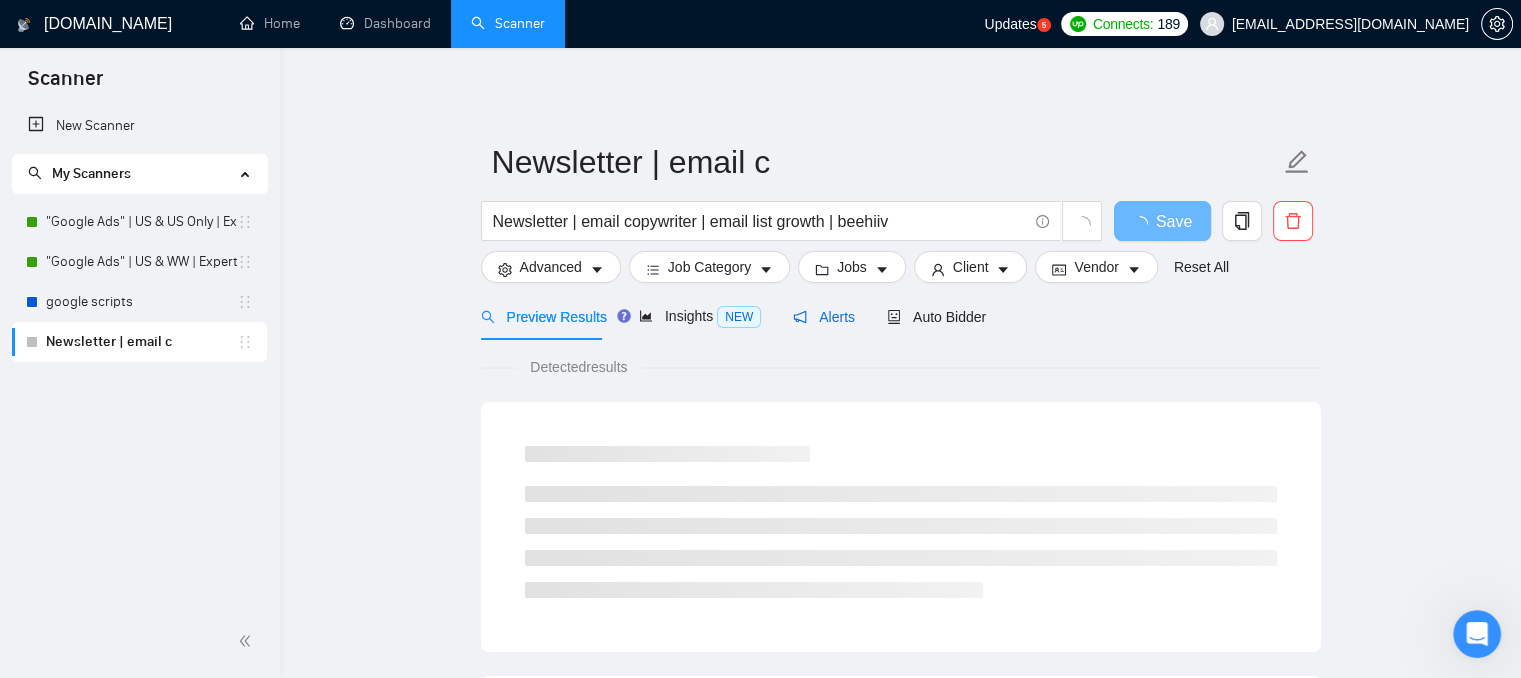 click on "Alerts" at bounding box center (824, 317) 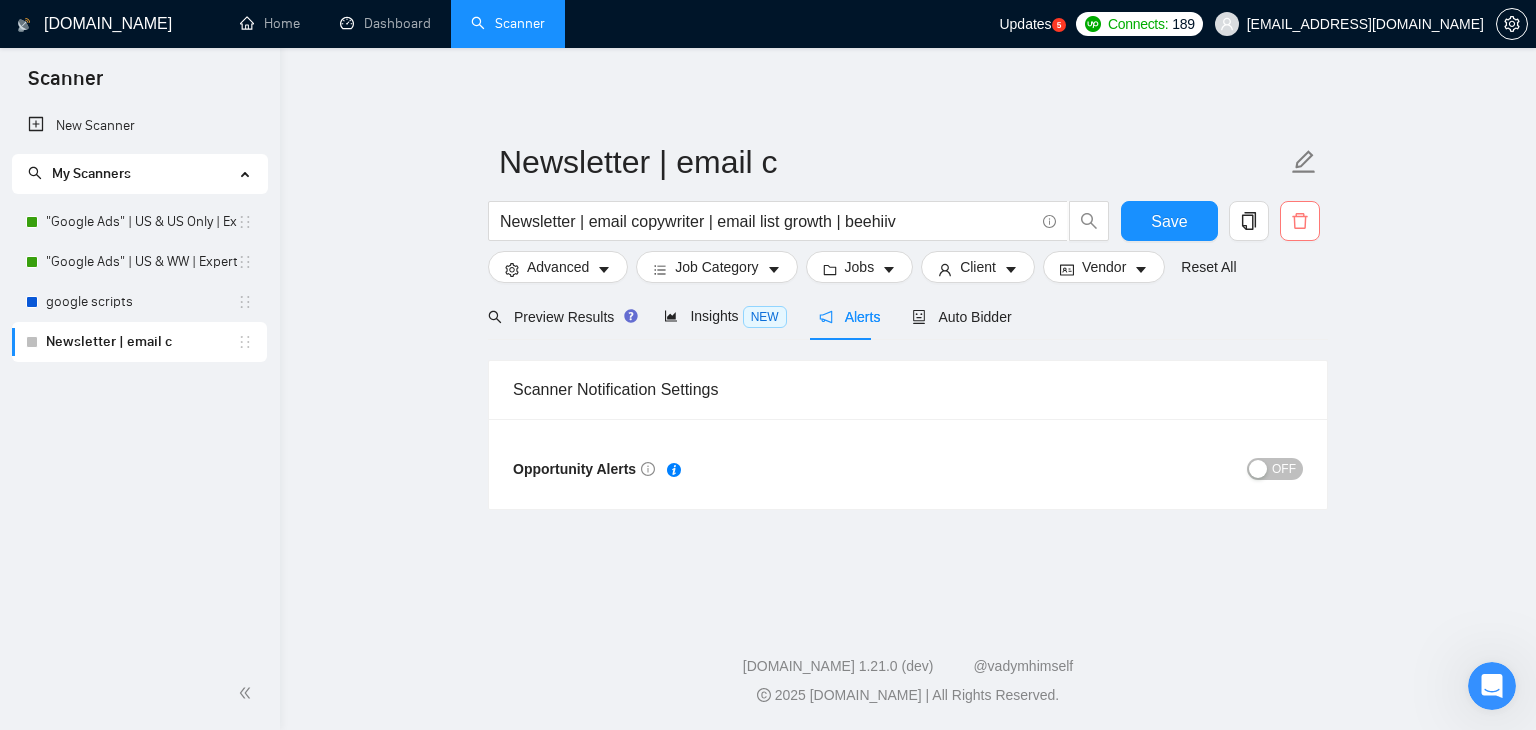 click at bounding box center (1300, 221) 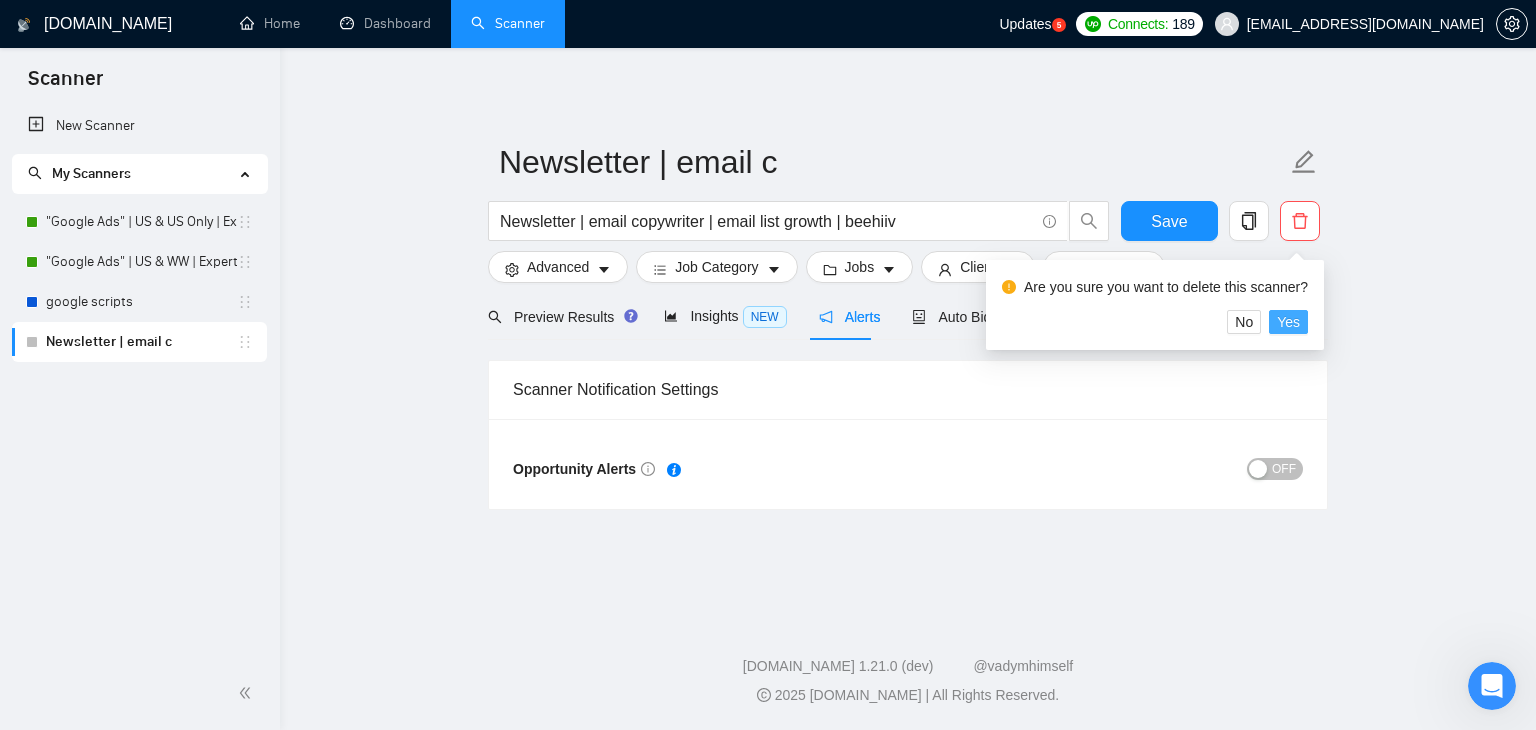 click on "Yes" at bounding box center [1288, 322] 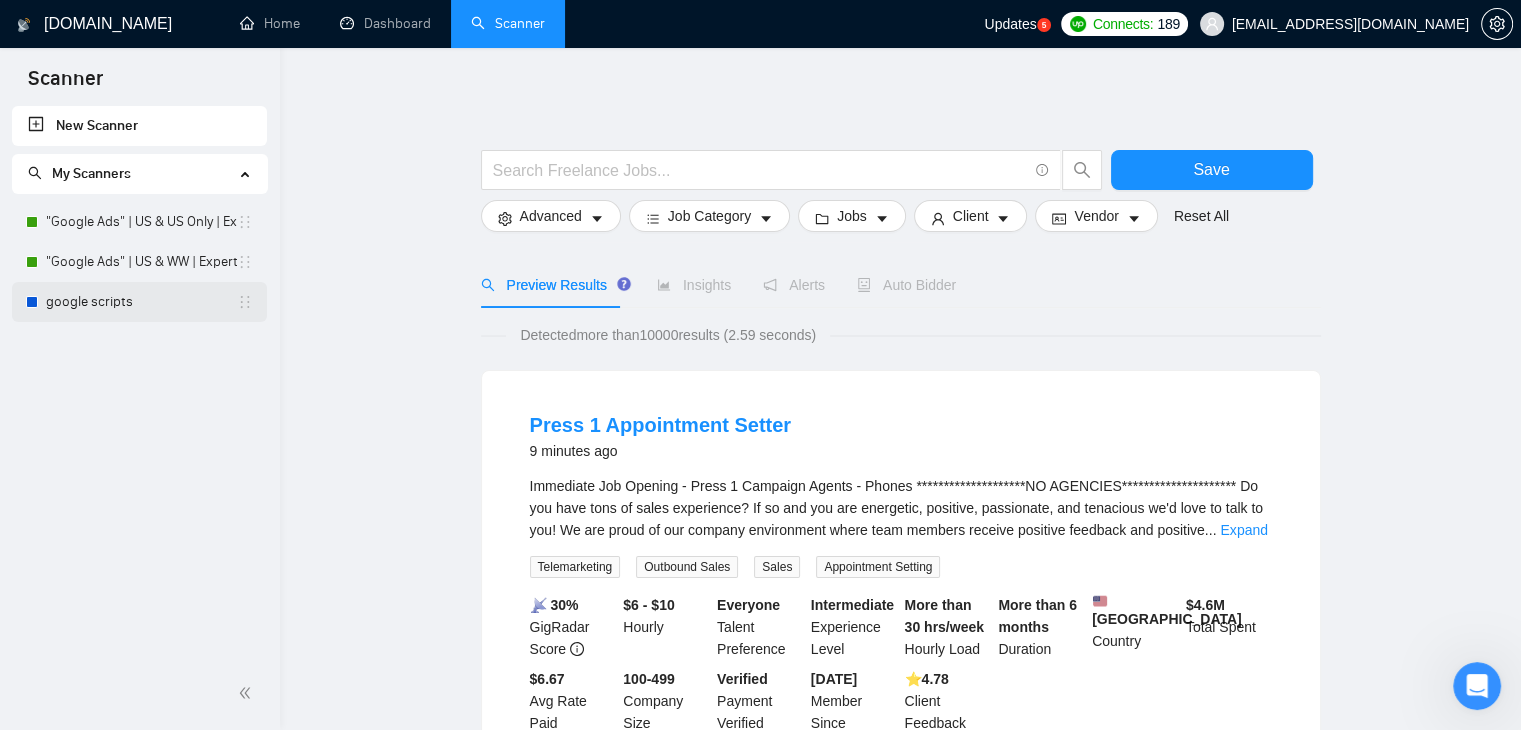 click on "google scripts" at bounding box center [141, 302] 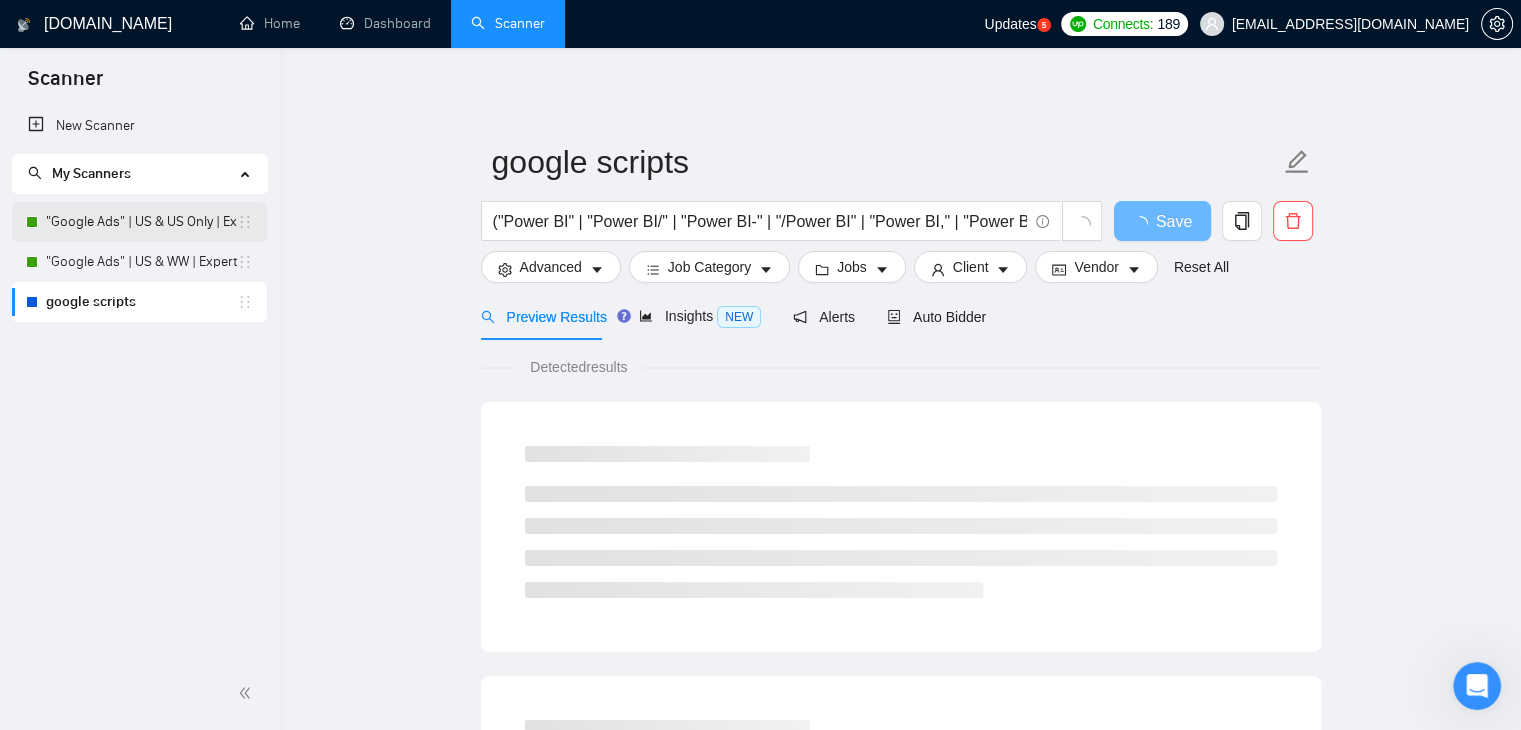 click on ""Google Ads" | US & US Only | Expert" at bounding box center (141, 222) 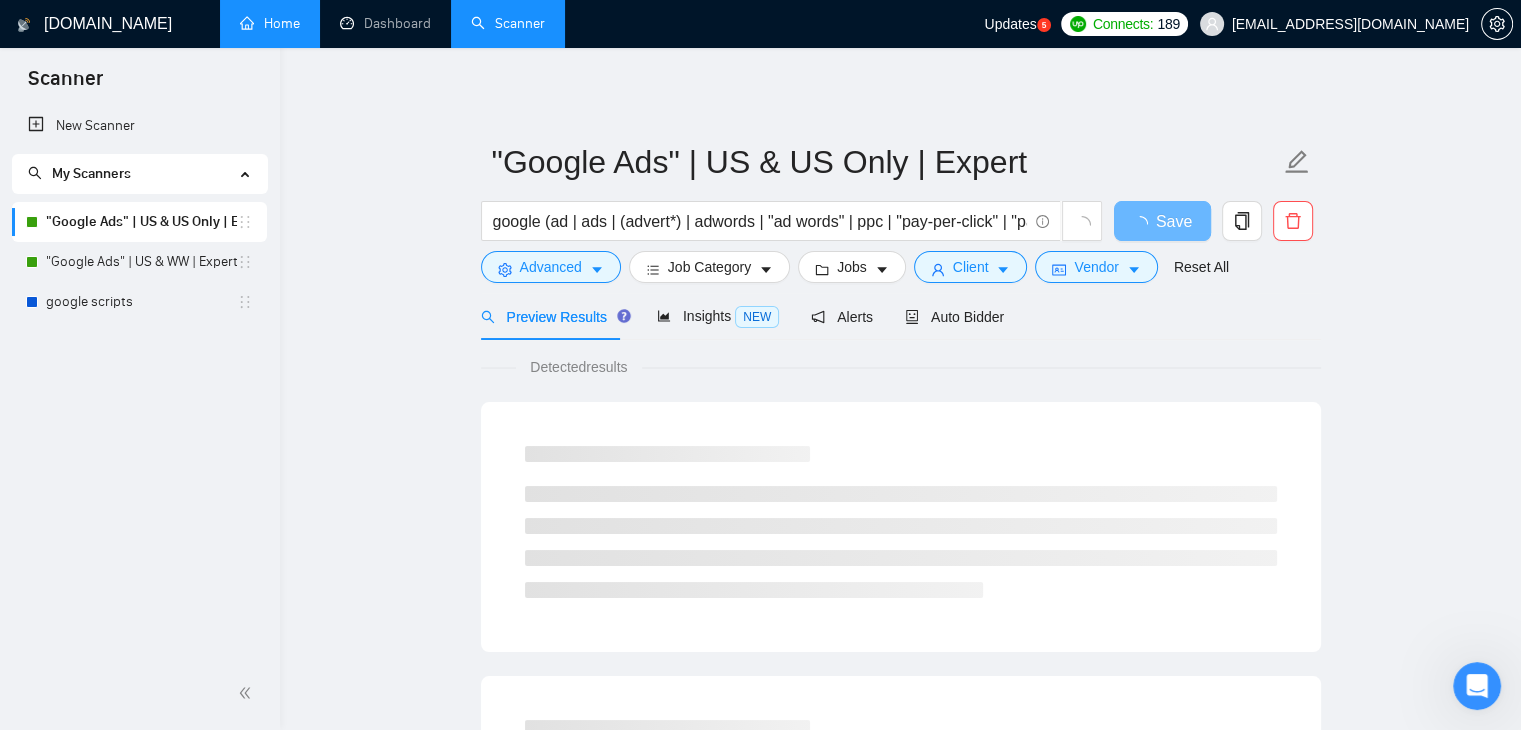 click on "Home" at bounding box center (270, 23) 